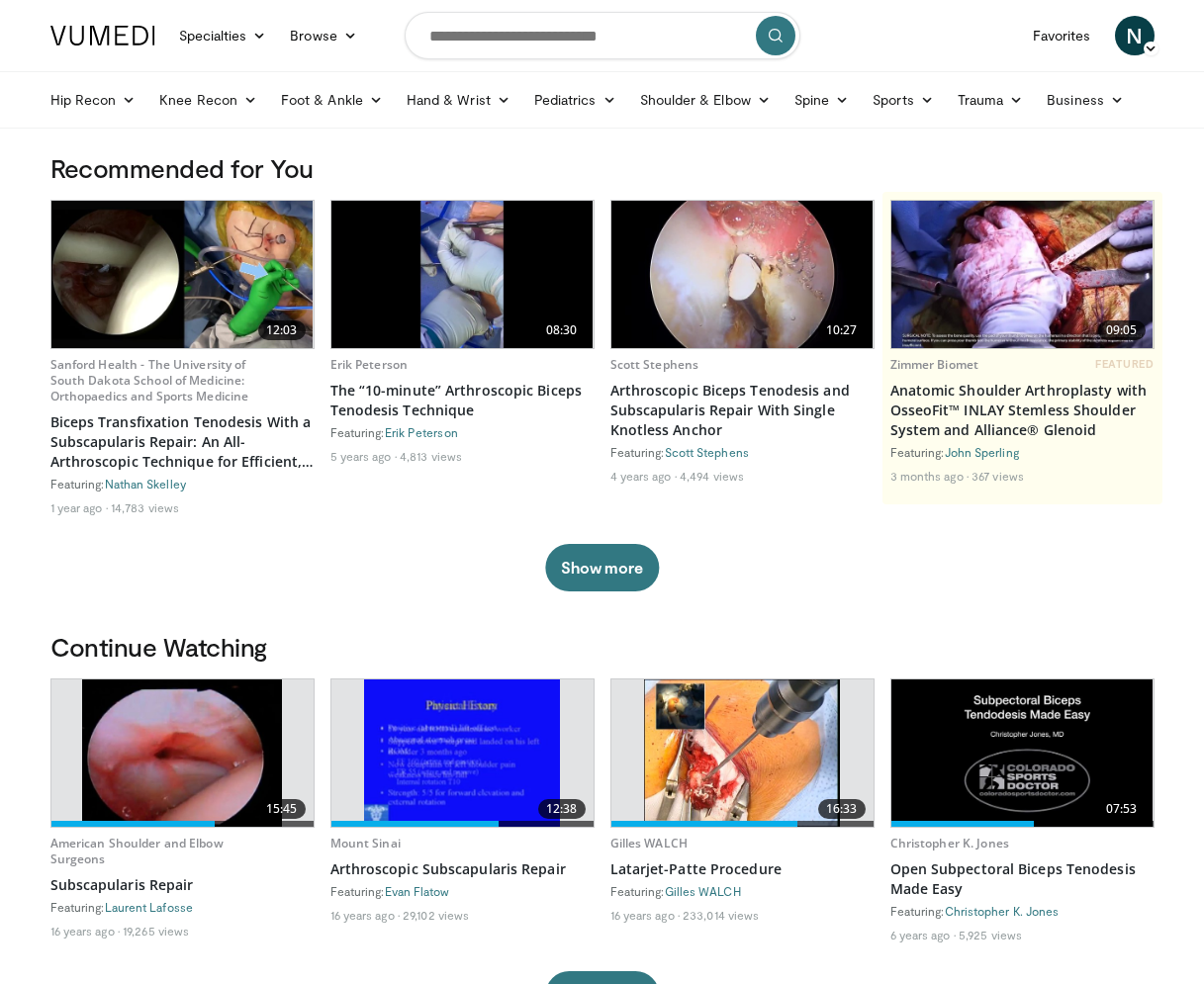 scroll, scrollTop: 0, scrollLeft: 0, axis: both 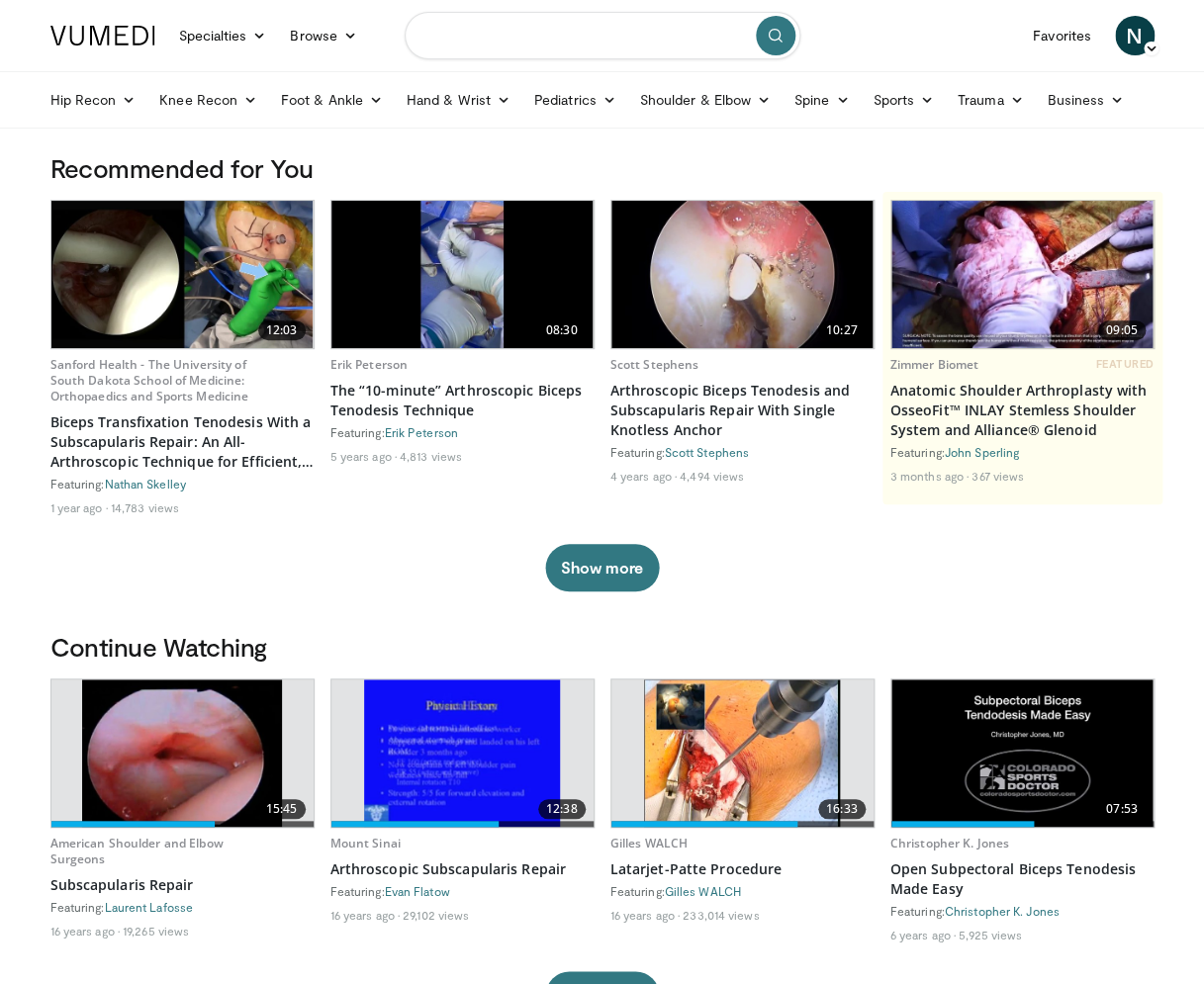 click at bounding box center (602, 36) 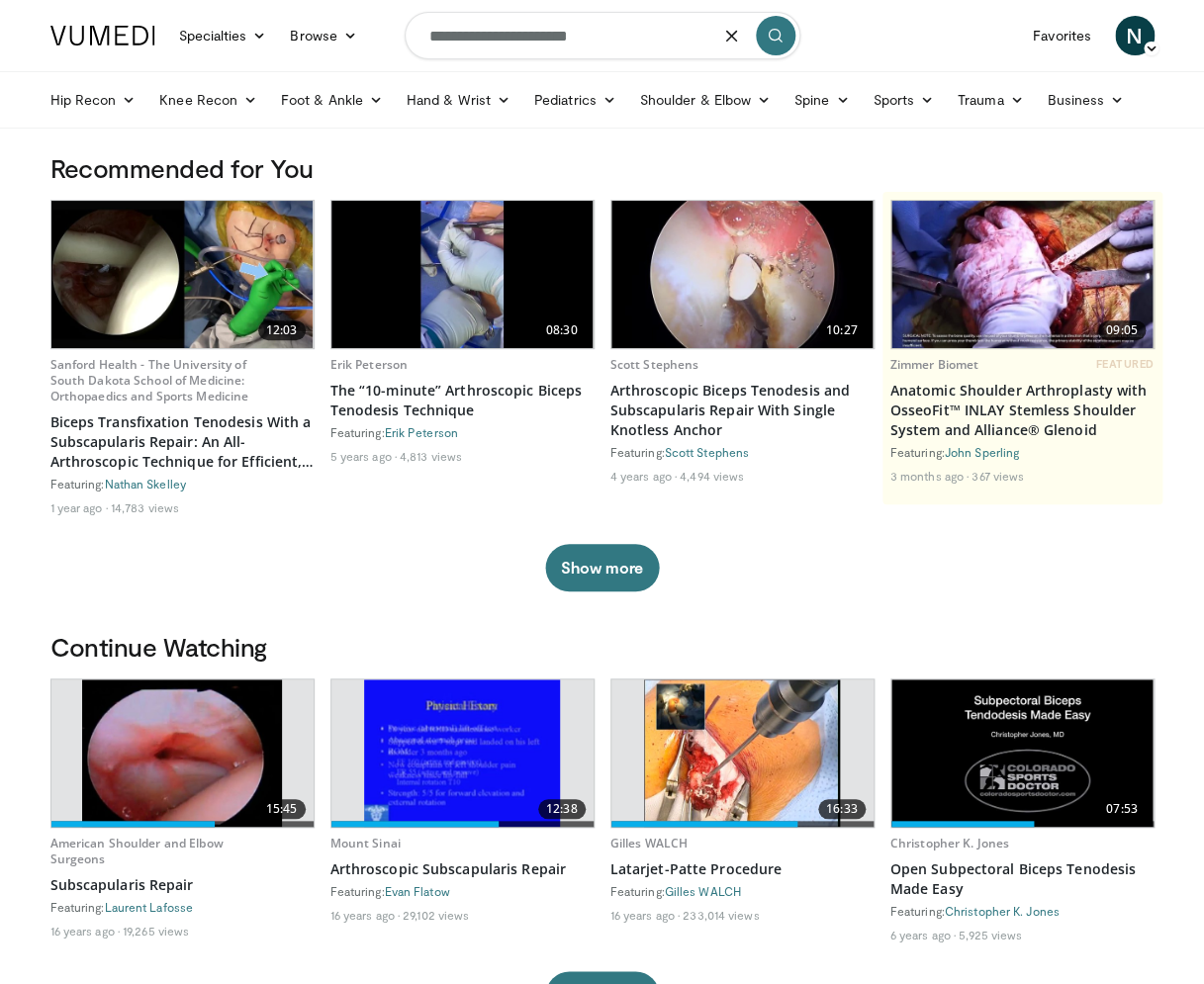 type on "**********" 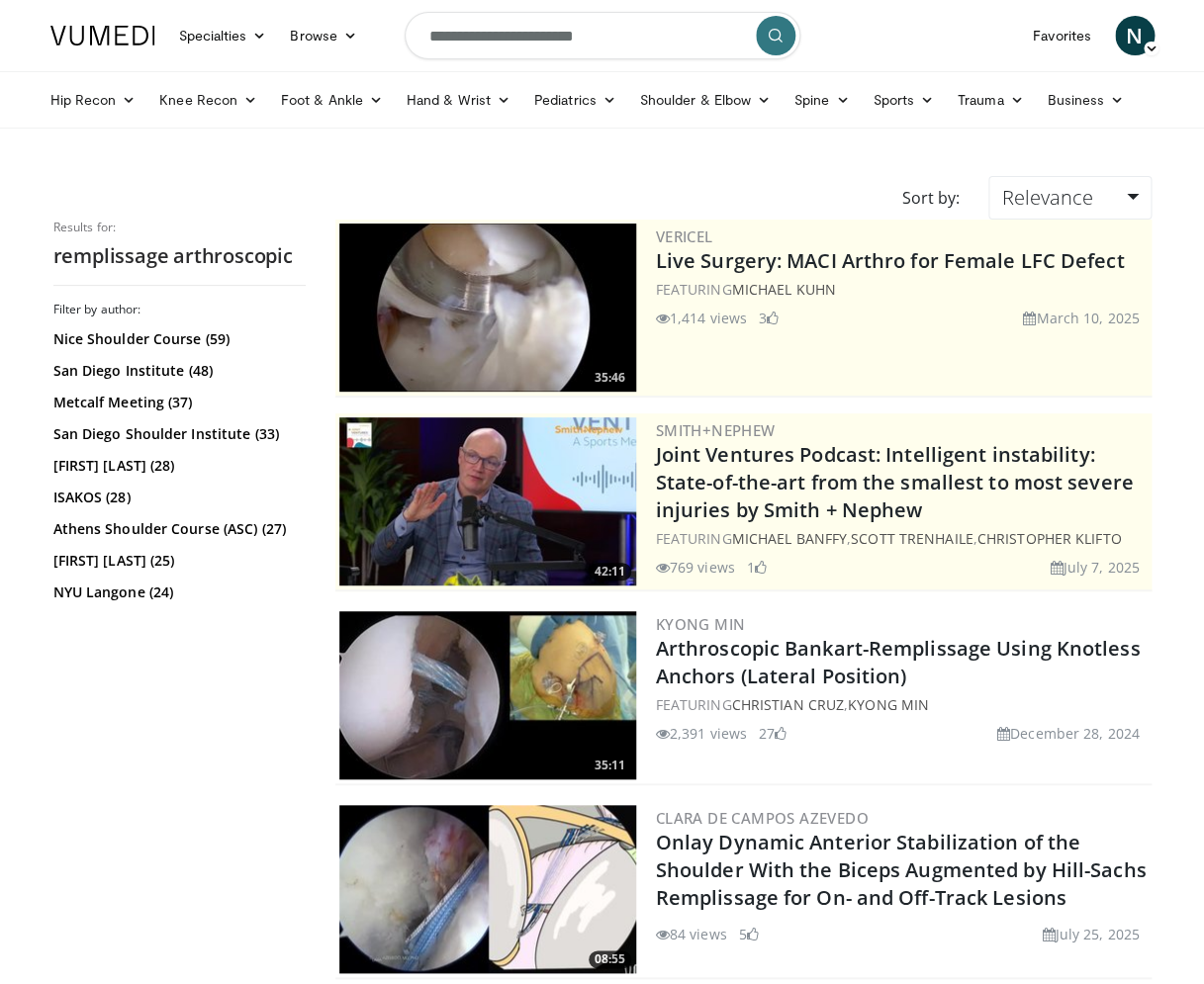 scroll, scrollTop: 8, scrollLeft: 0, axis: vertical 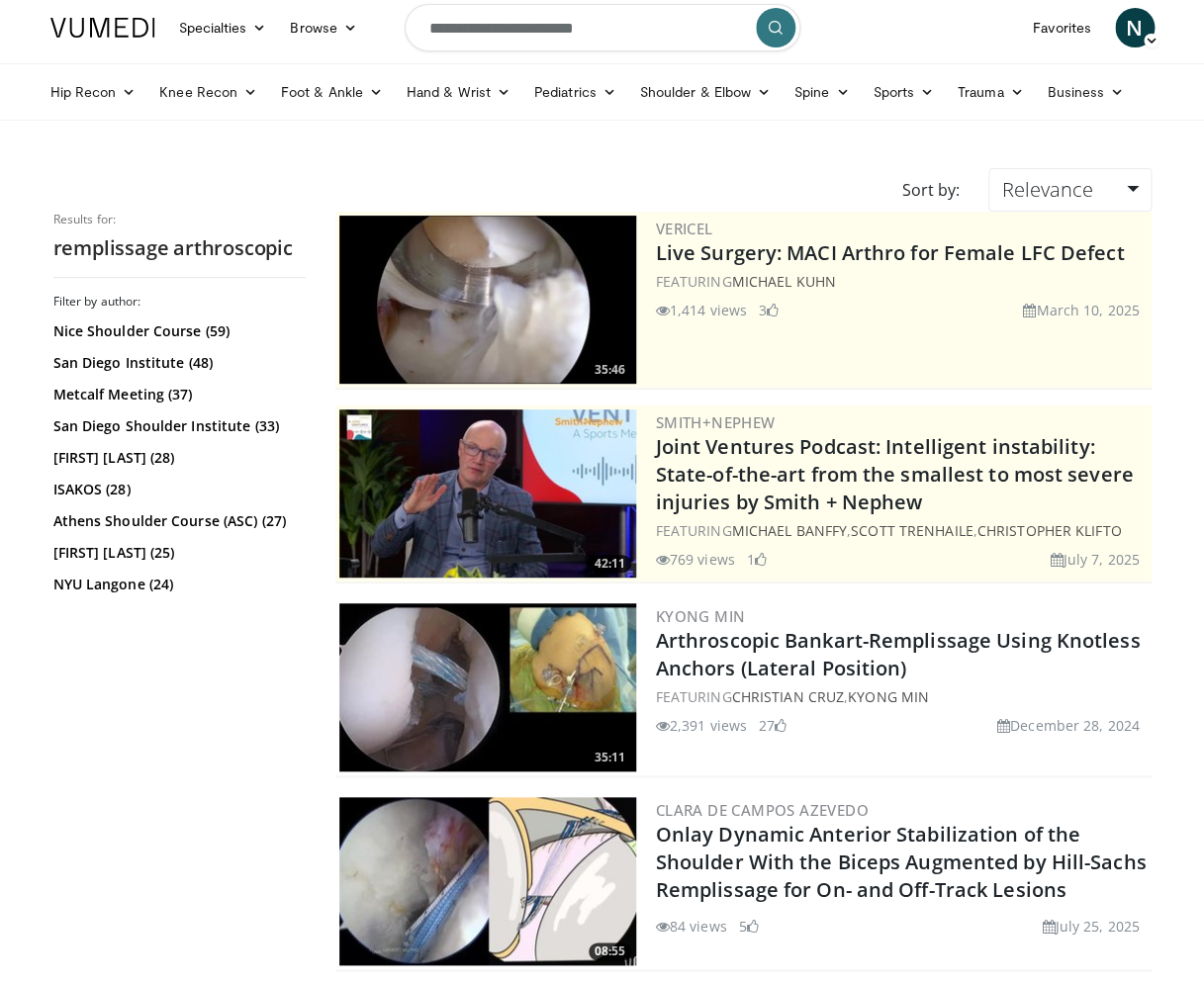click at bounding box center (488, 687) 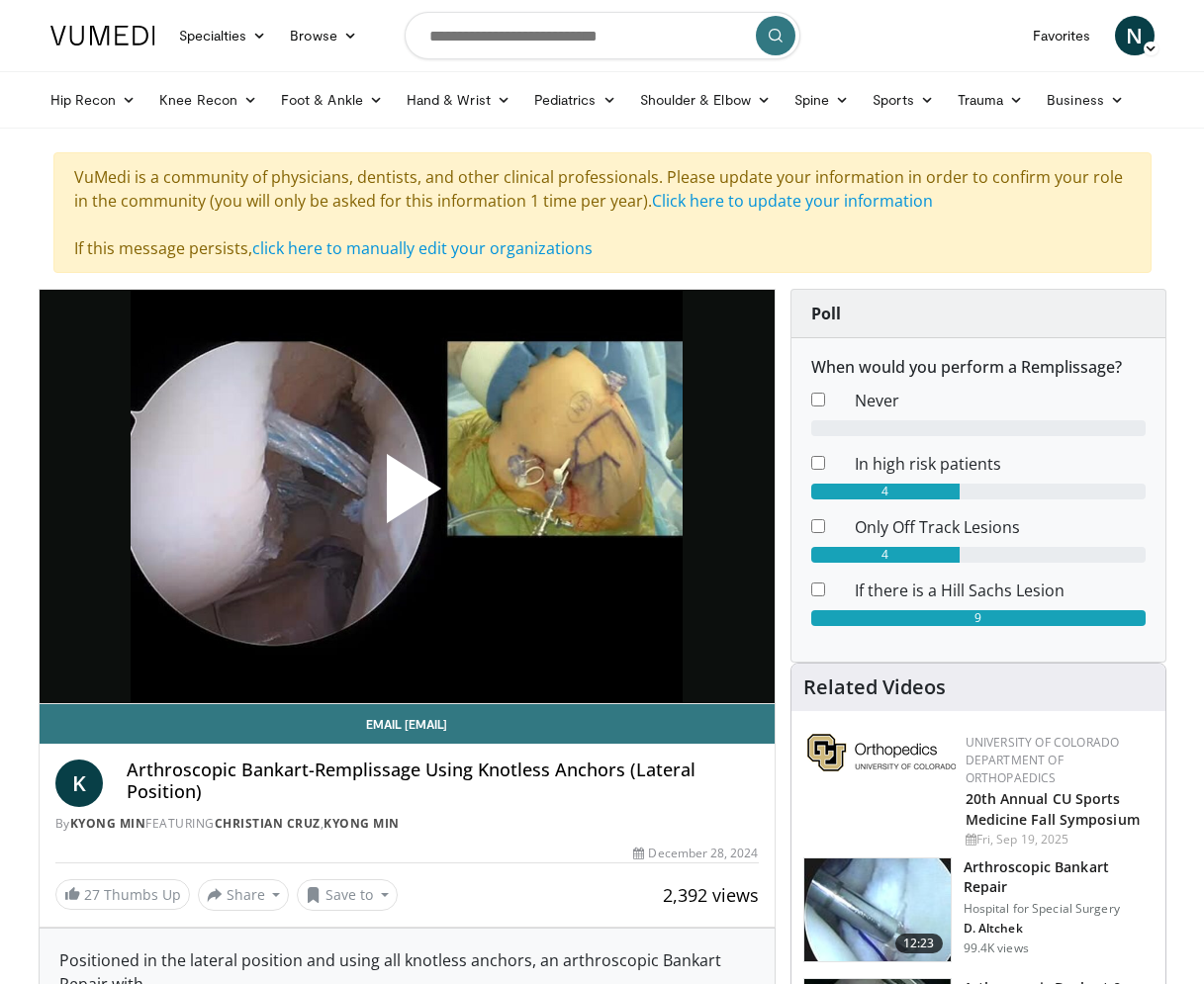 scroll, scrollTop: 0, scrollLeft: 0, axis: both 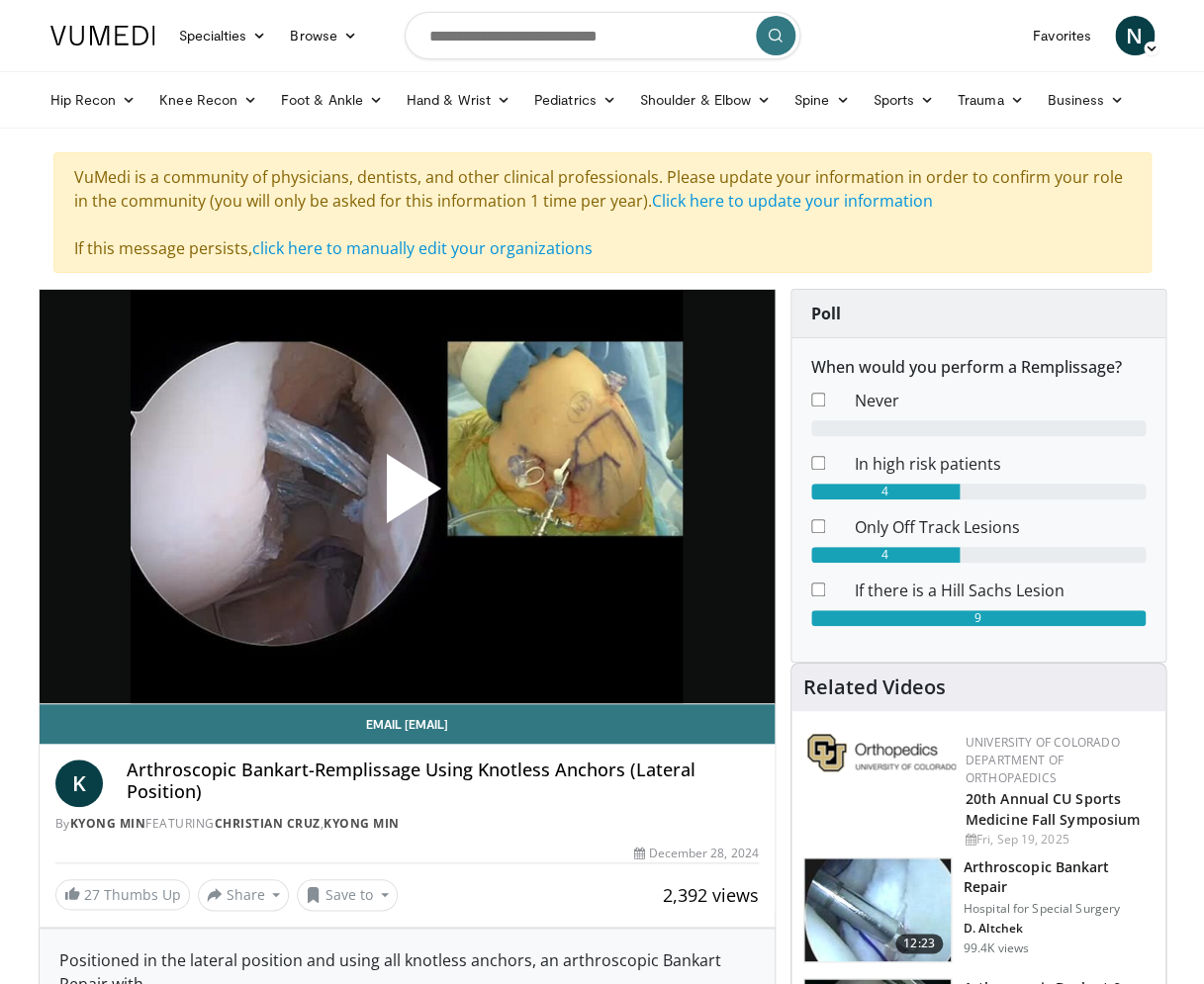 click at bounding box center [407, 496] 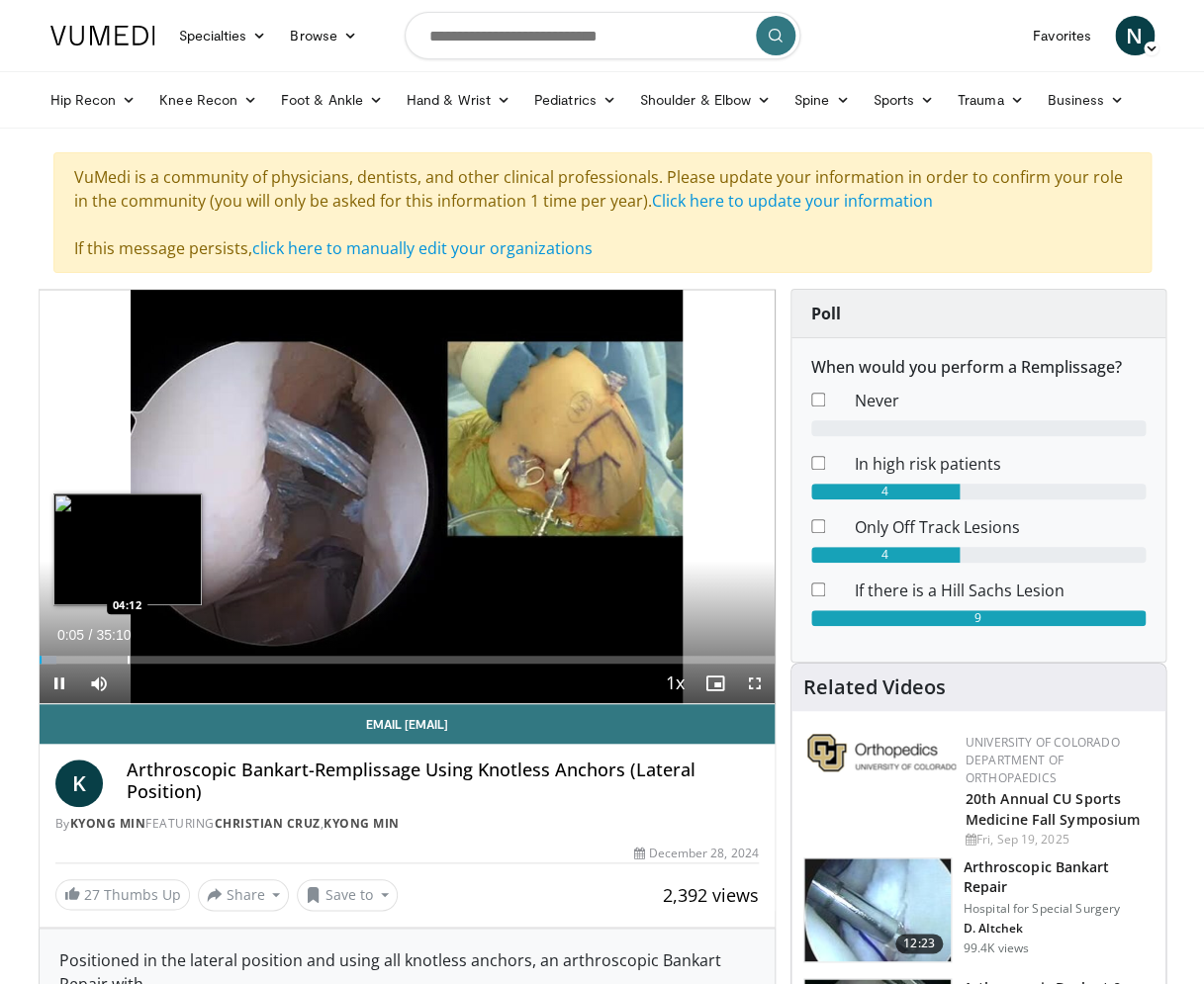 click on "Loaded :  2.35% 00:05 04:12" at bounding box center (407, 654) 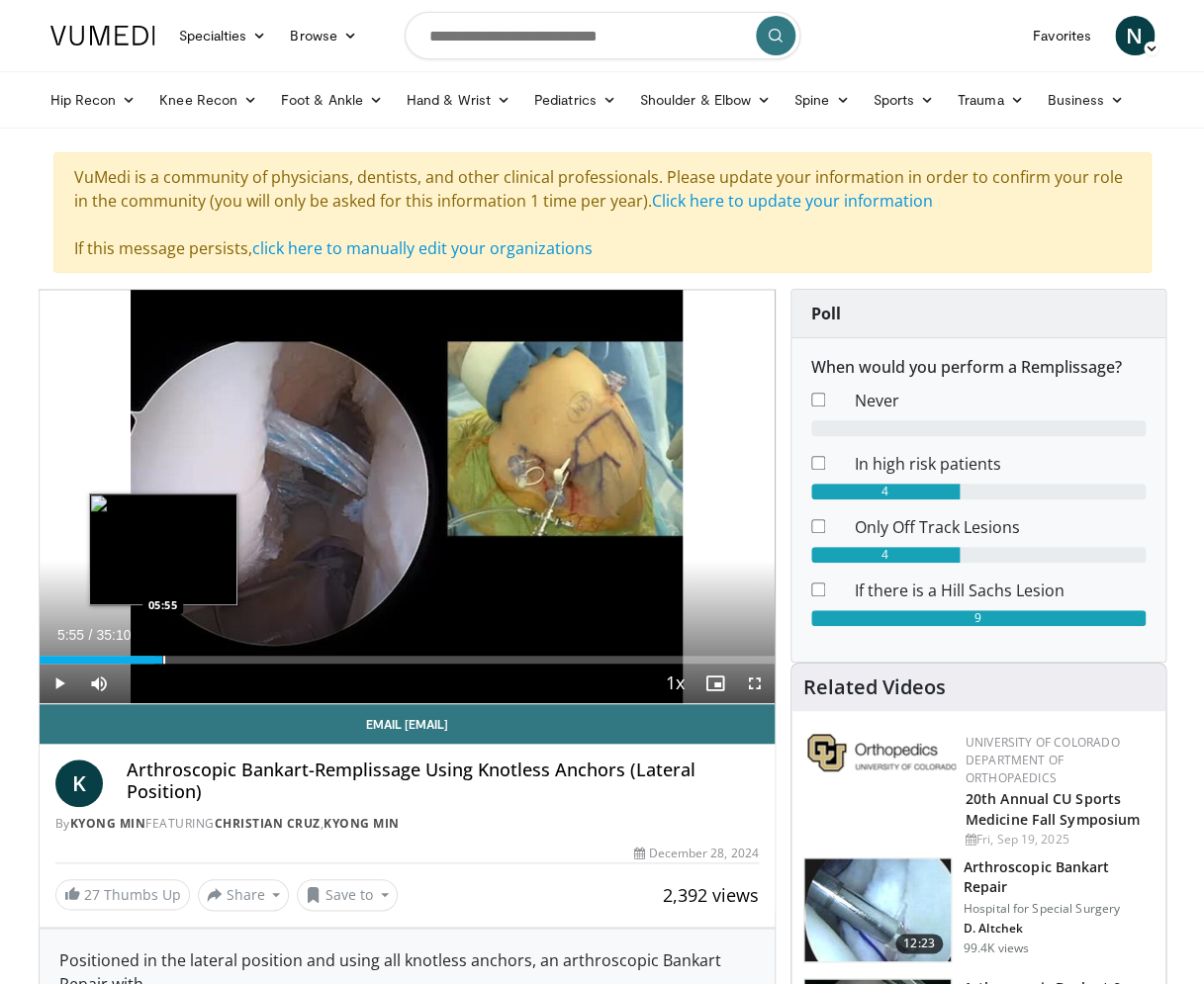 click on "Loaded :  15.63% 05:55 05:55" at bounding box center (407, 654) 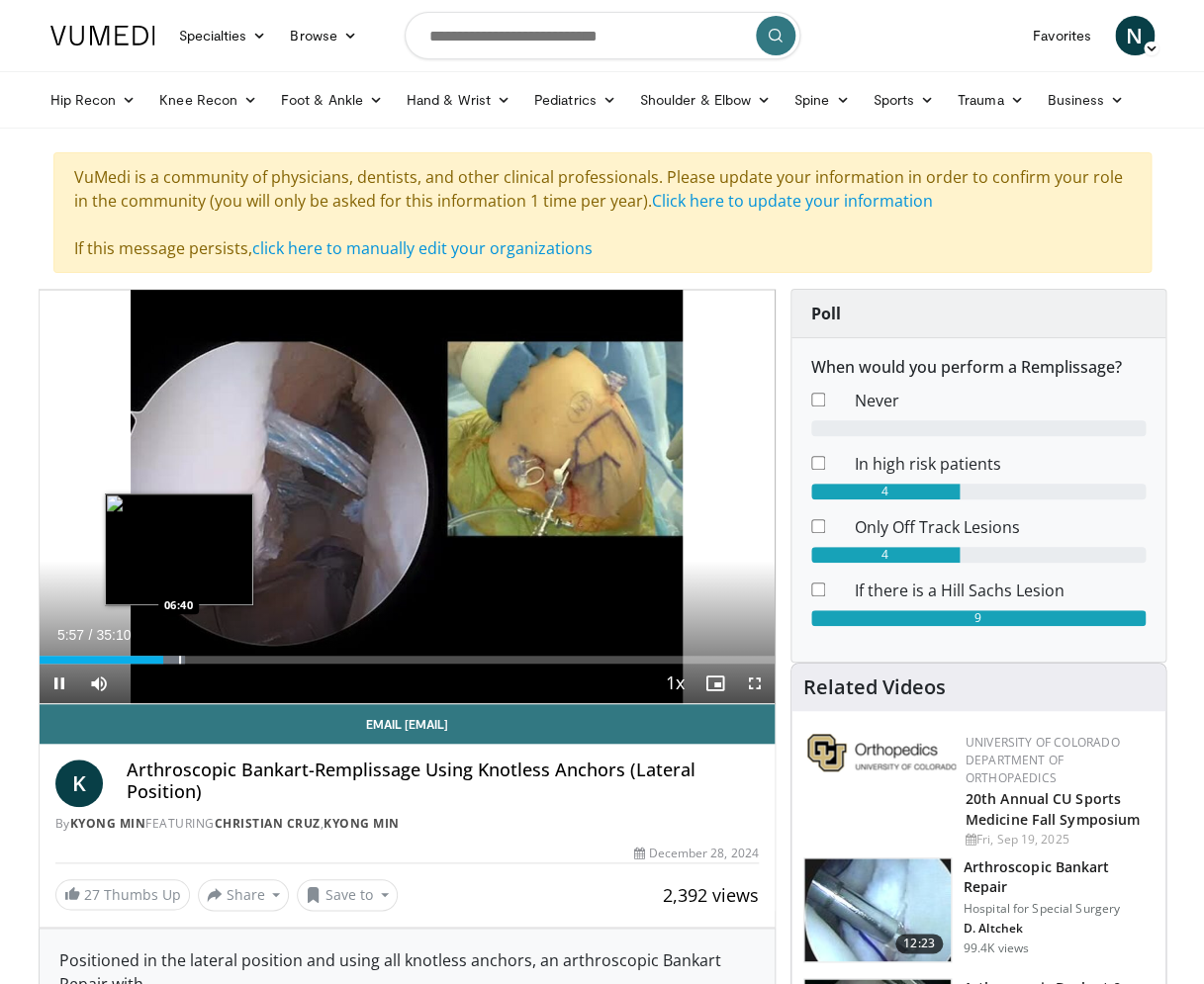 click at bounding box center (180, 660) 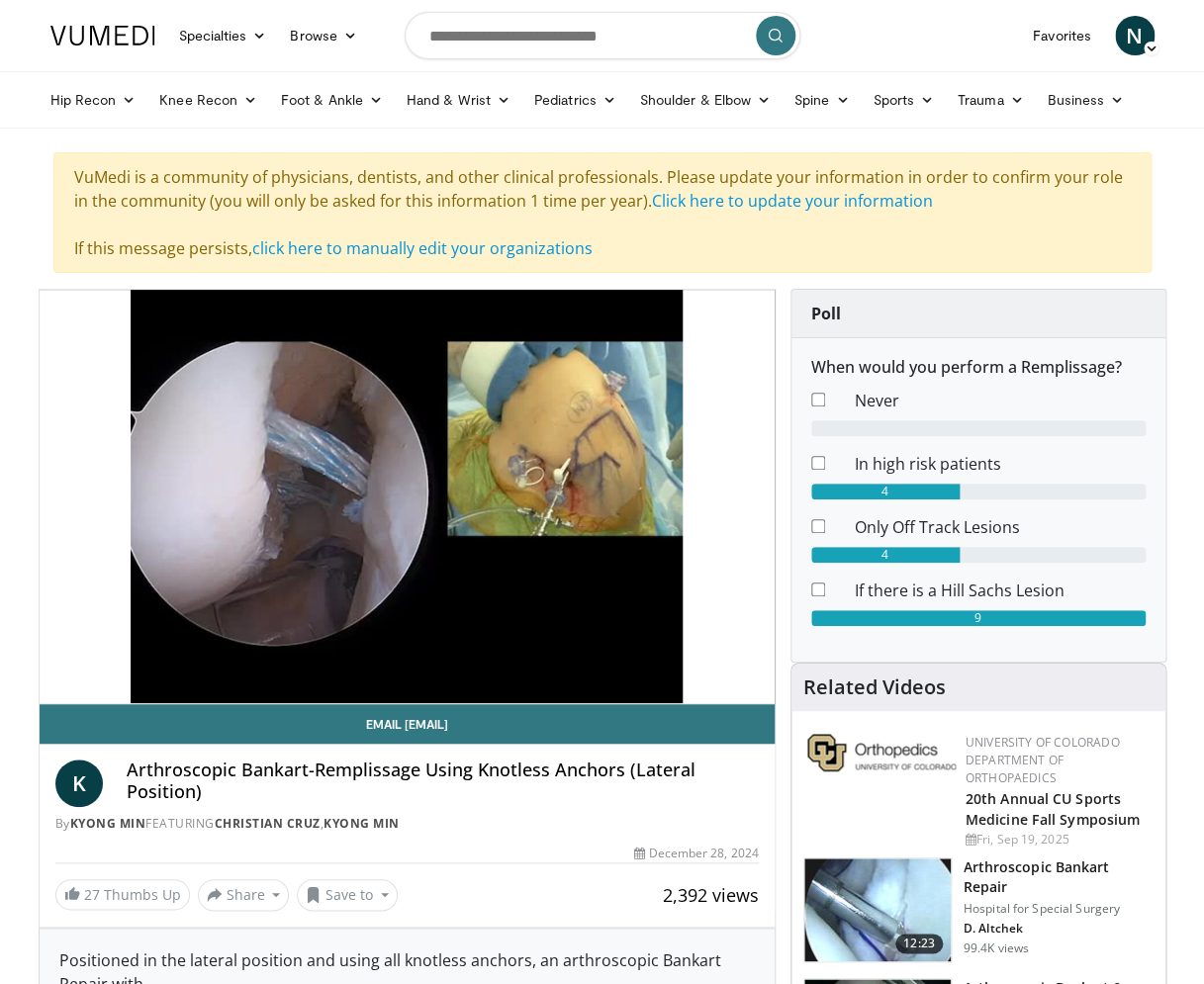 click on "10 seconds
Tap to unmute" at bounding box center [407, 496] 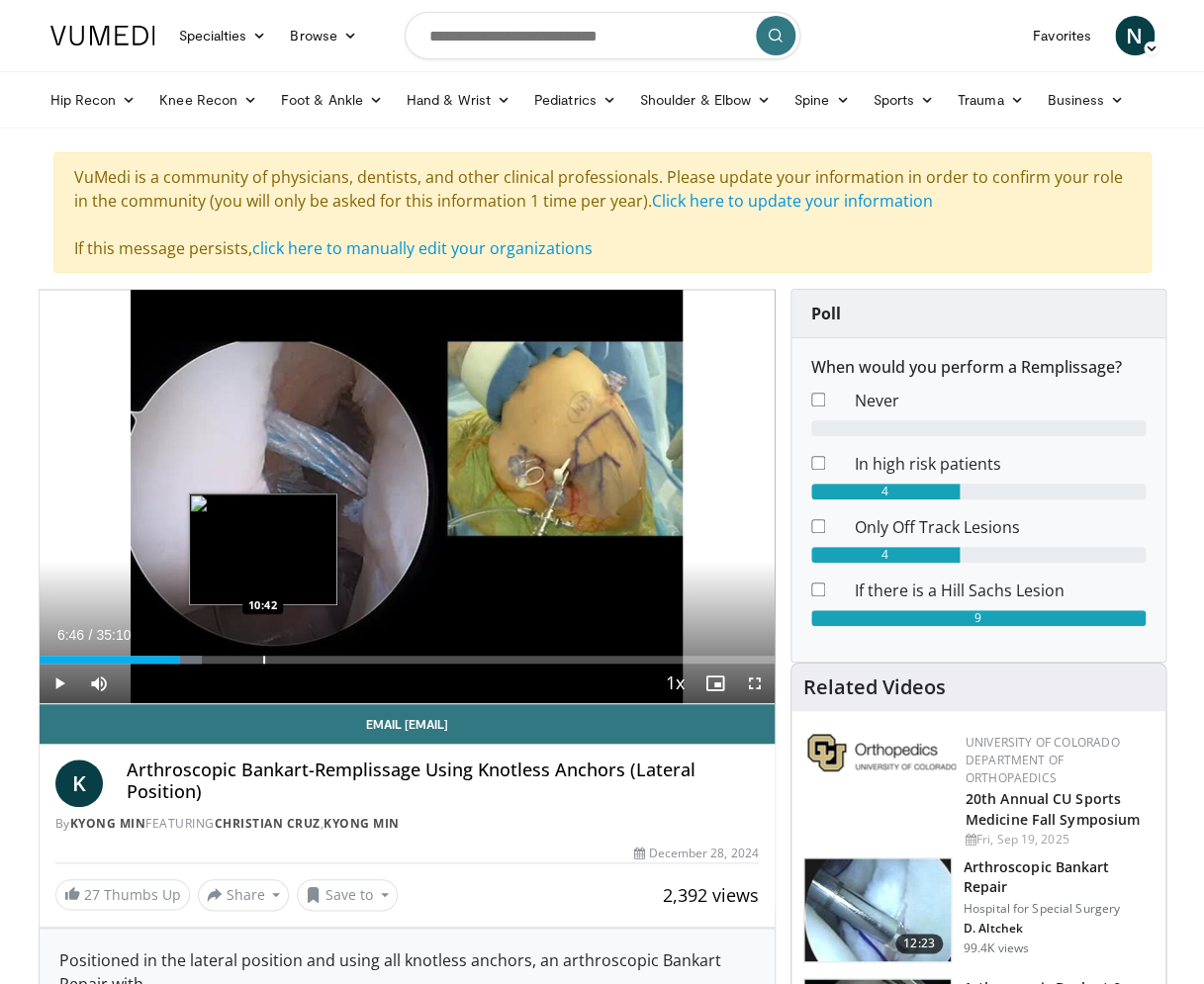 click on "Loaded :  22.09% 06:46 10:42" at bounding box center (407, 660) 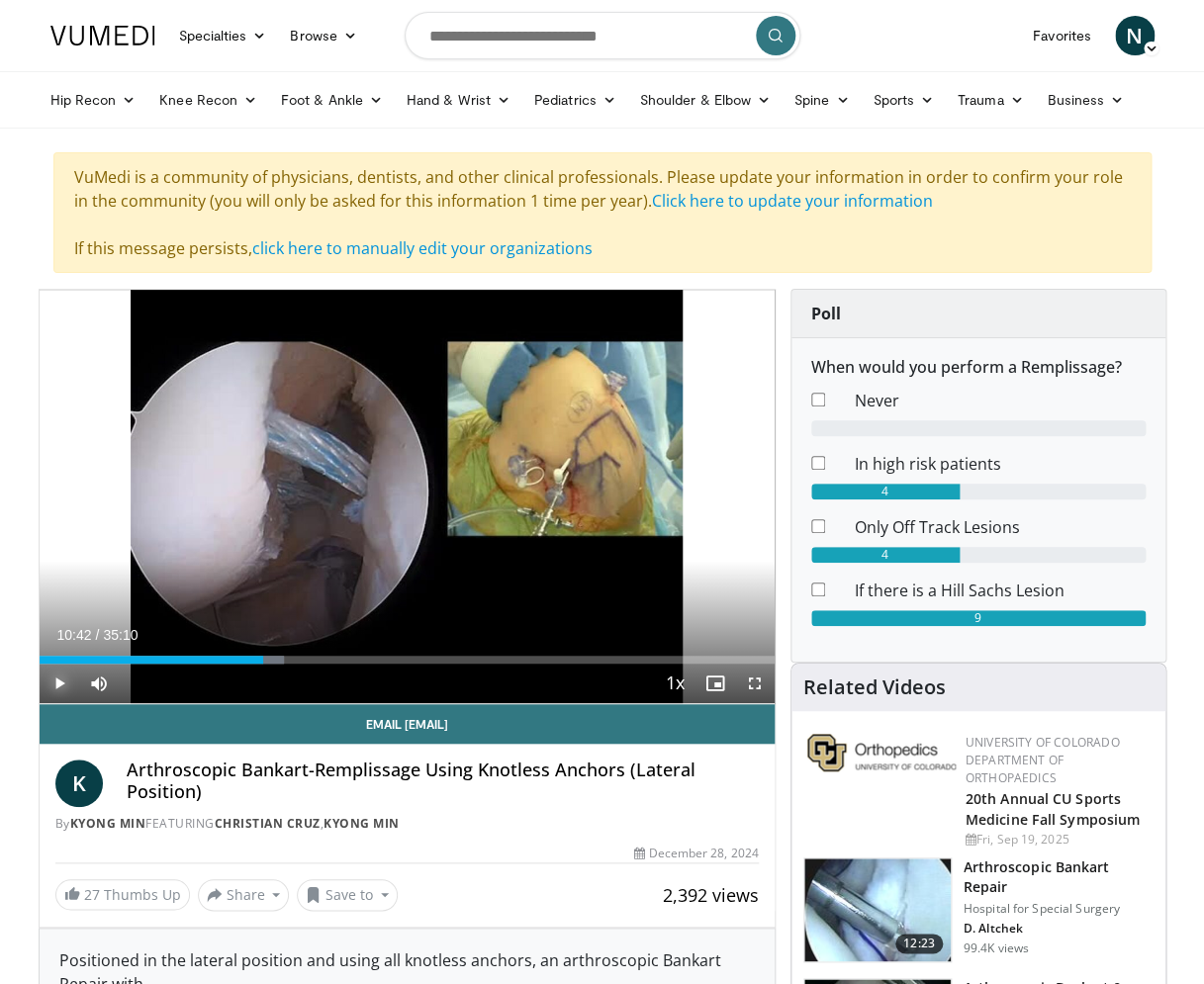 click at bounding box center [59, 683] 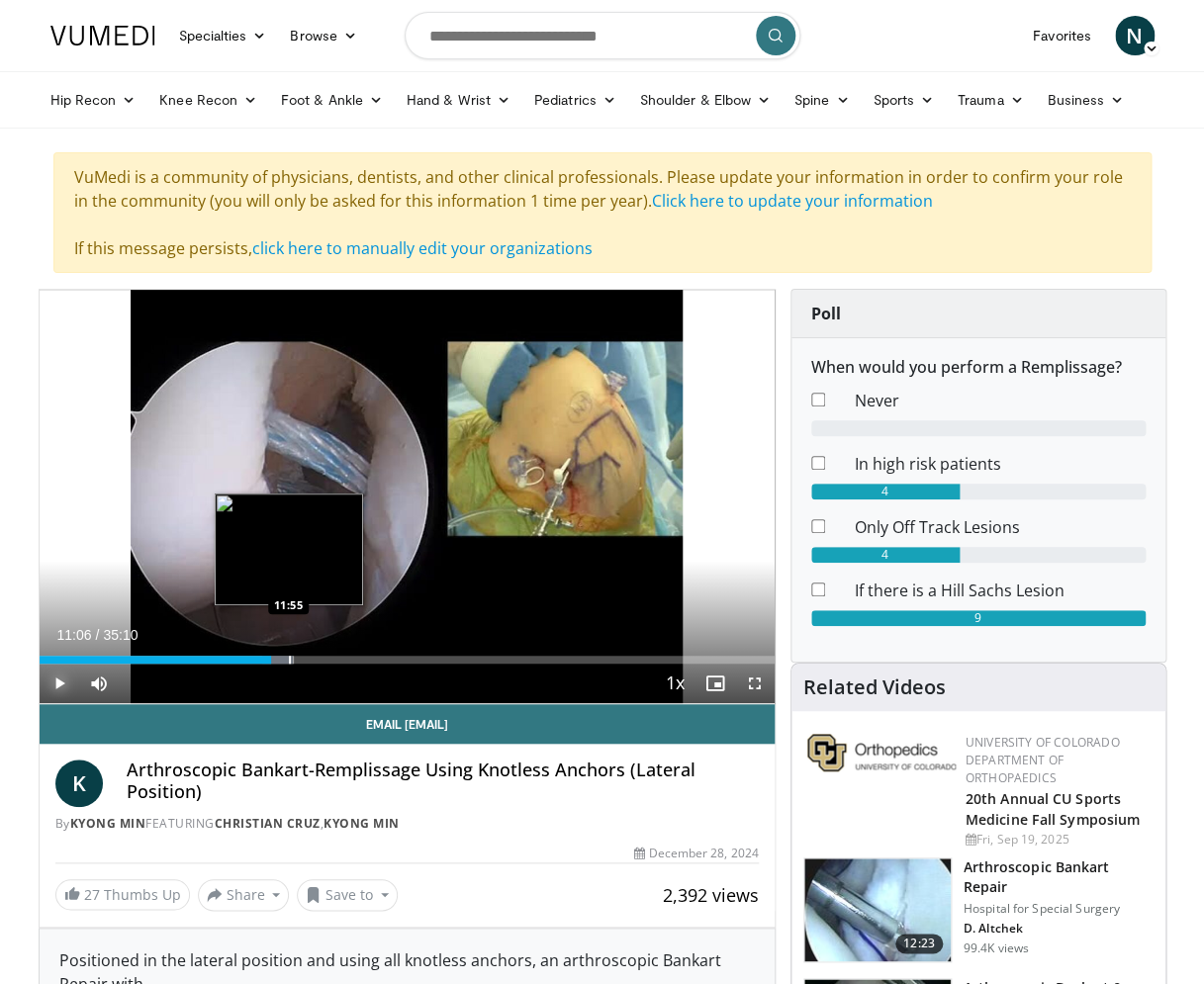 click at bounding box center (290, 660) 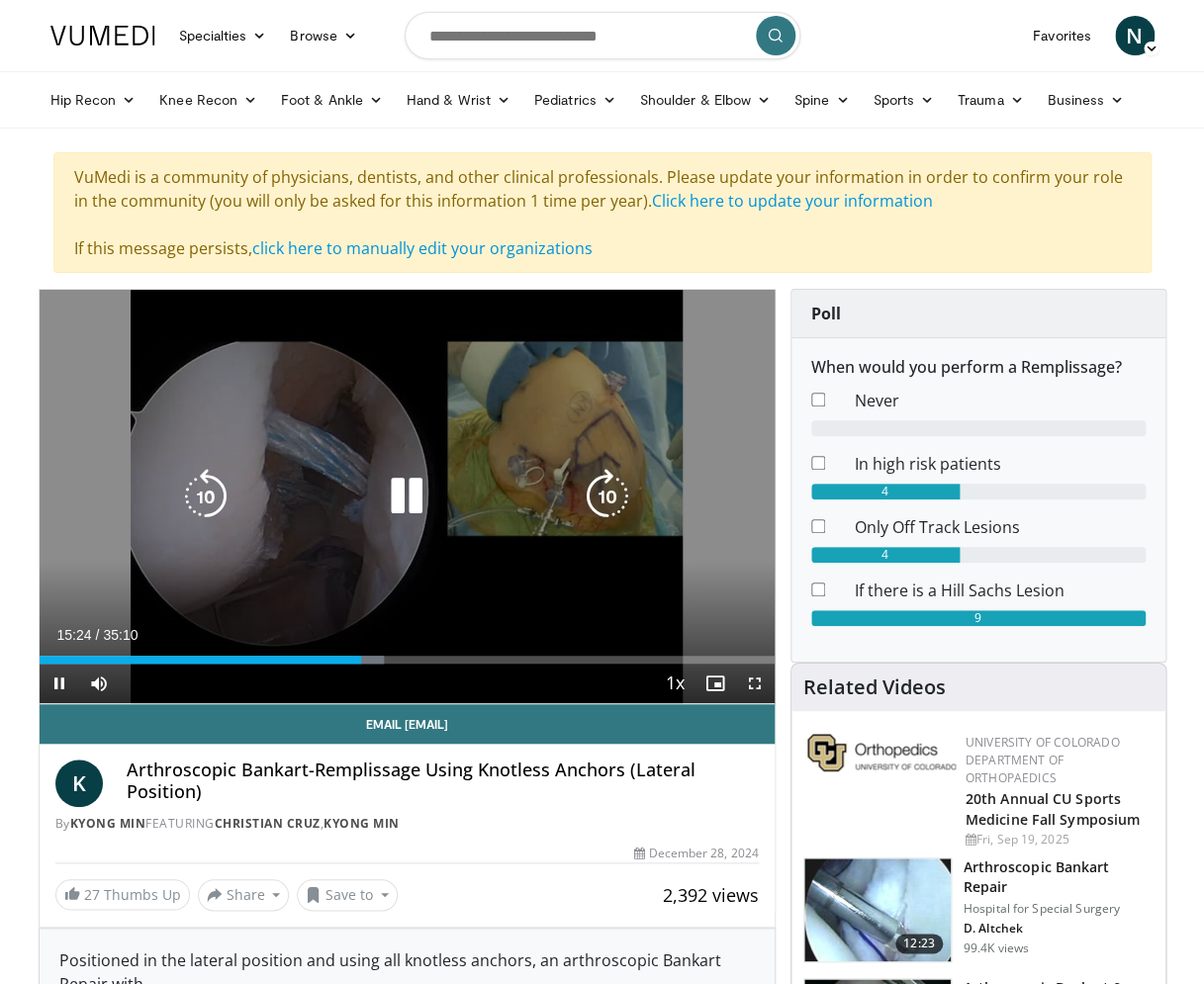 click at bounding box center (206, 496) 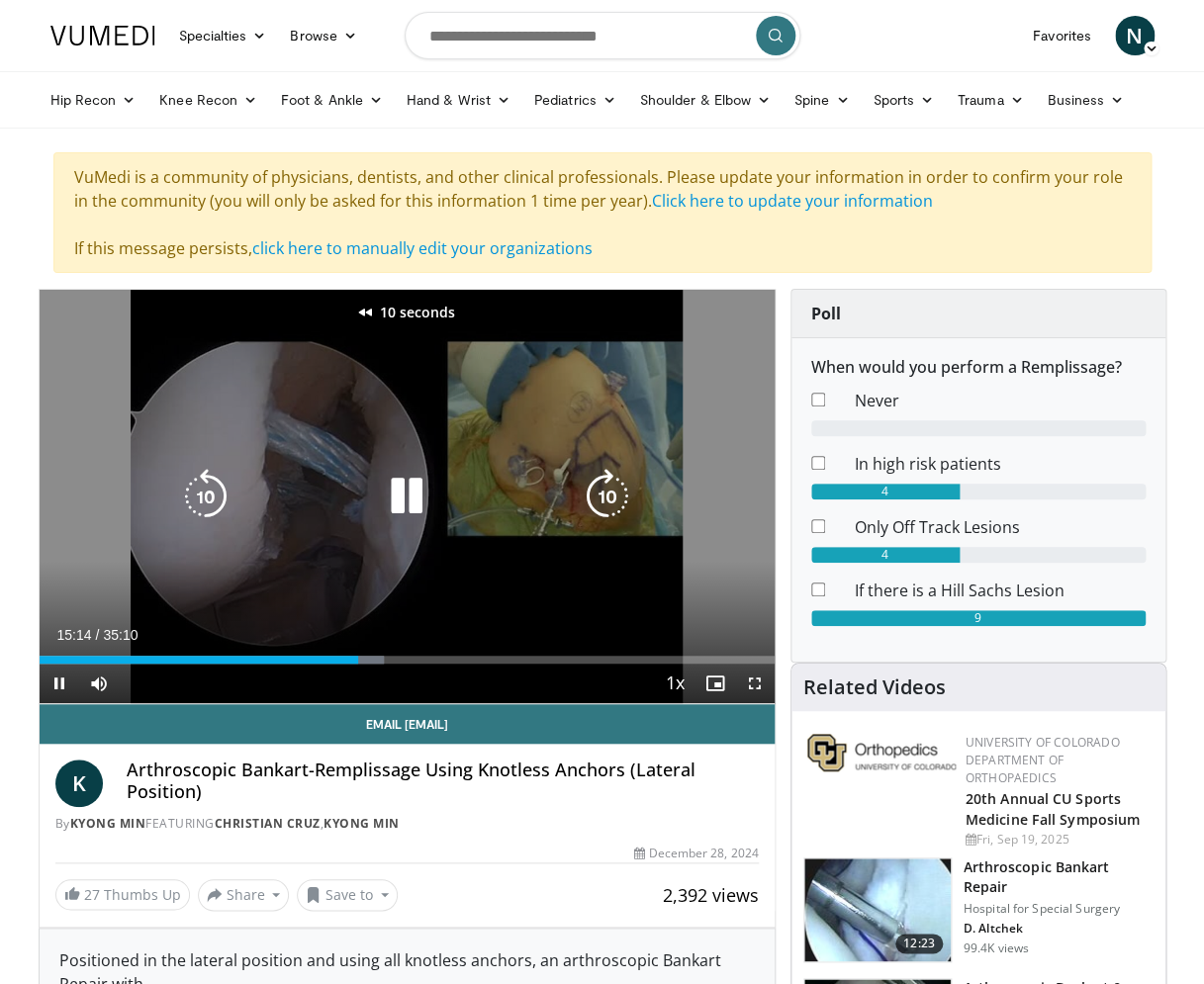 click at bounding box center (206, 496) 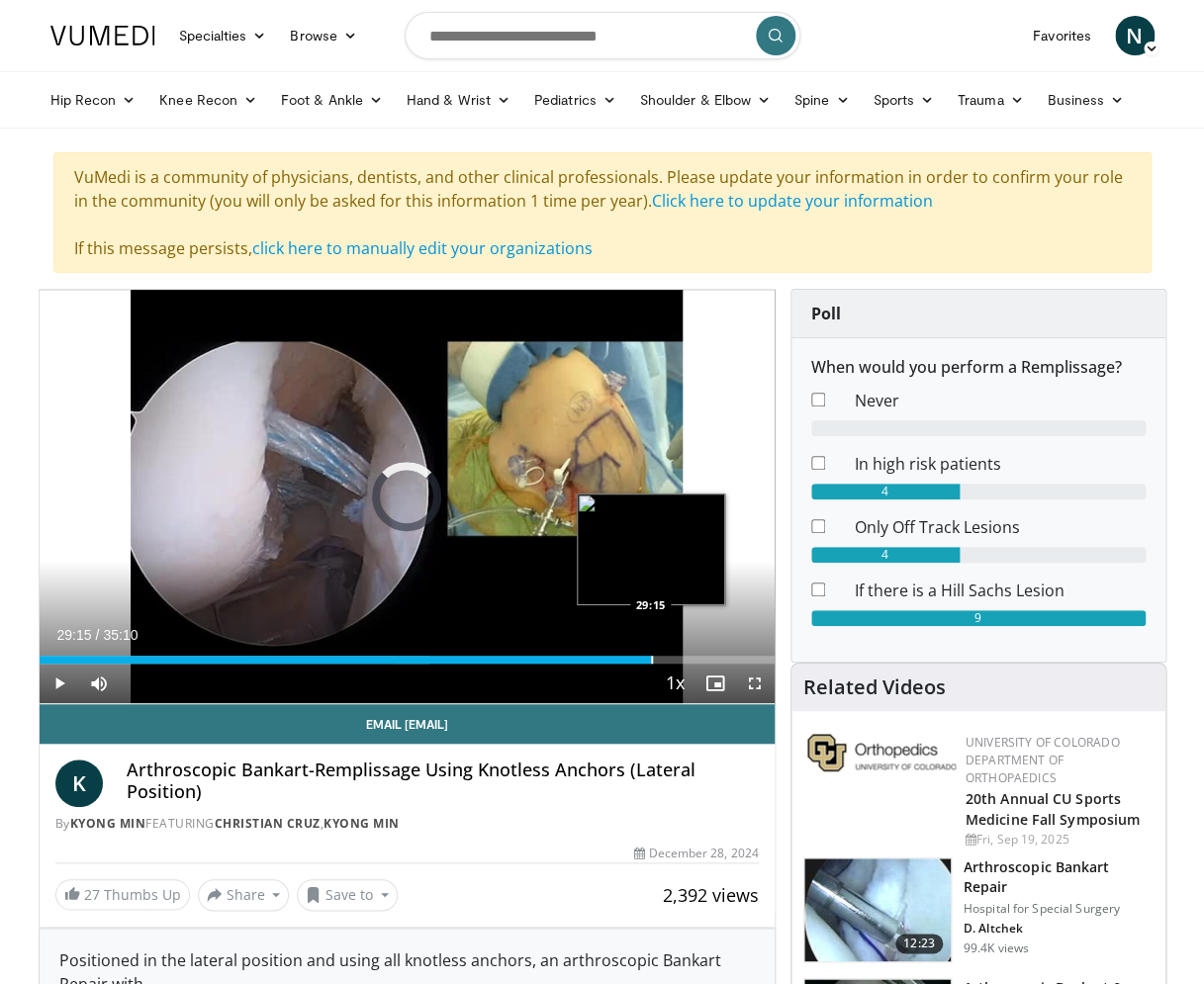 click at bounding box center (652, 660) 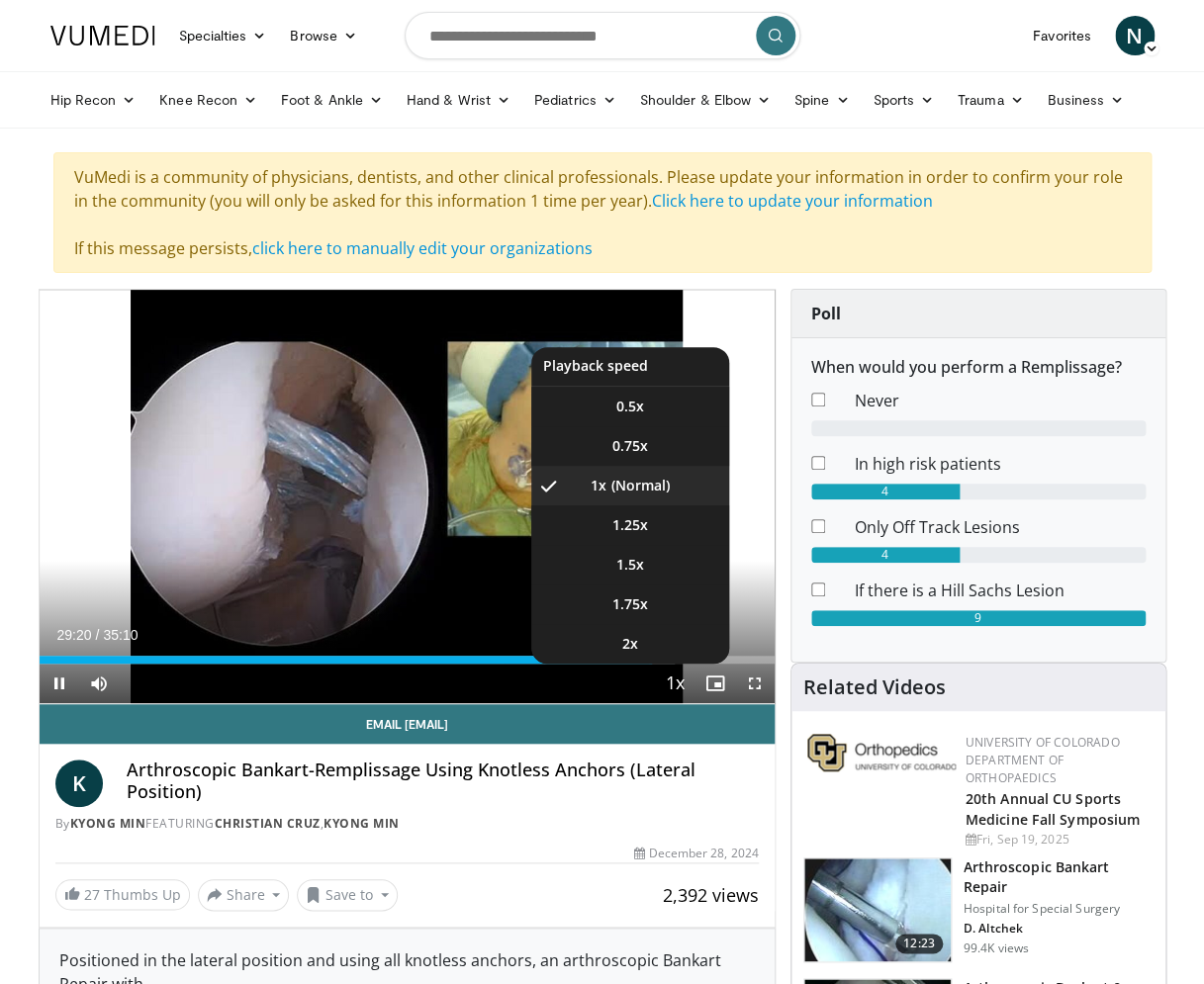 click on "Playback Rate" at bounding box center [676, 683] 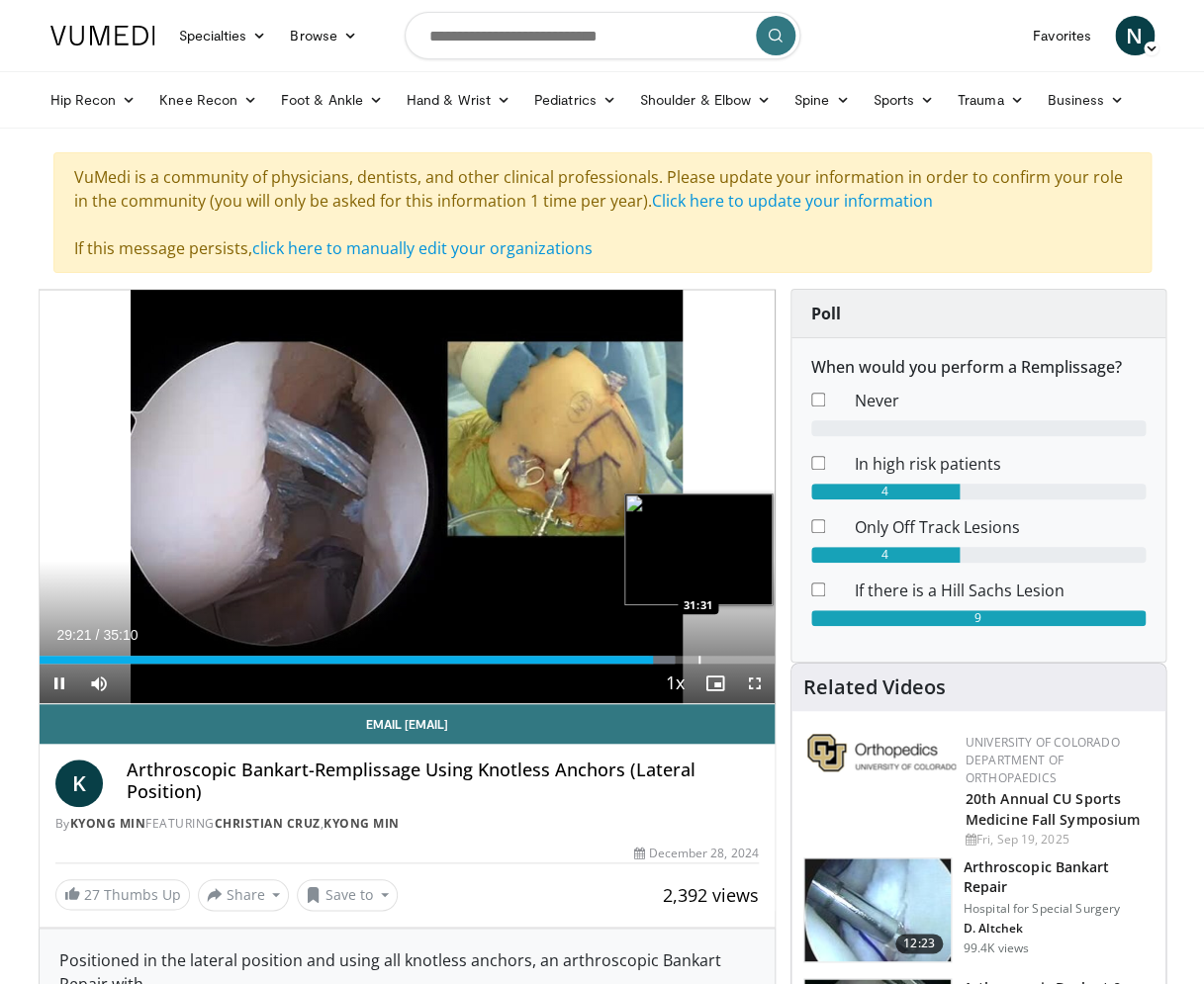 click at bounding box center [699, 660] 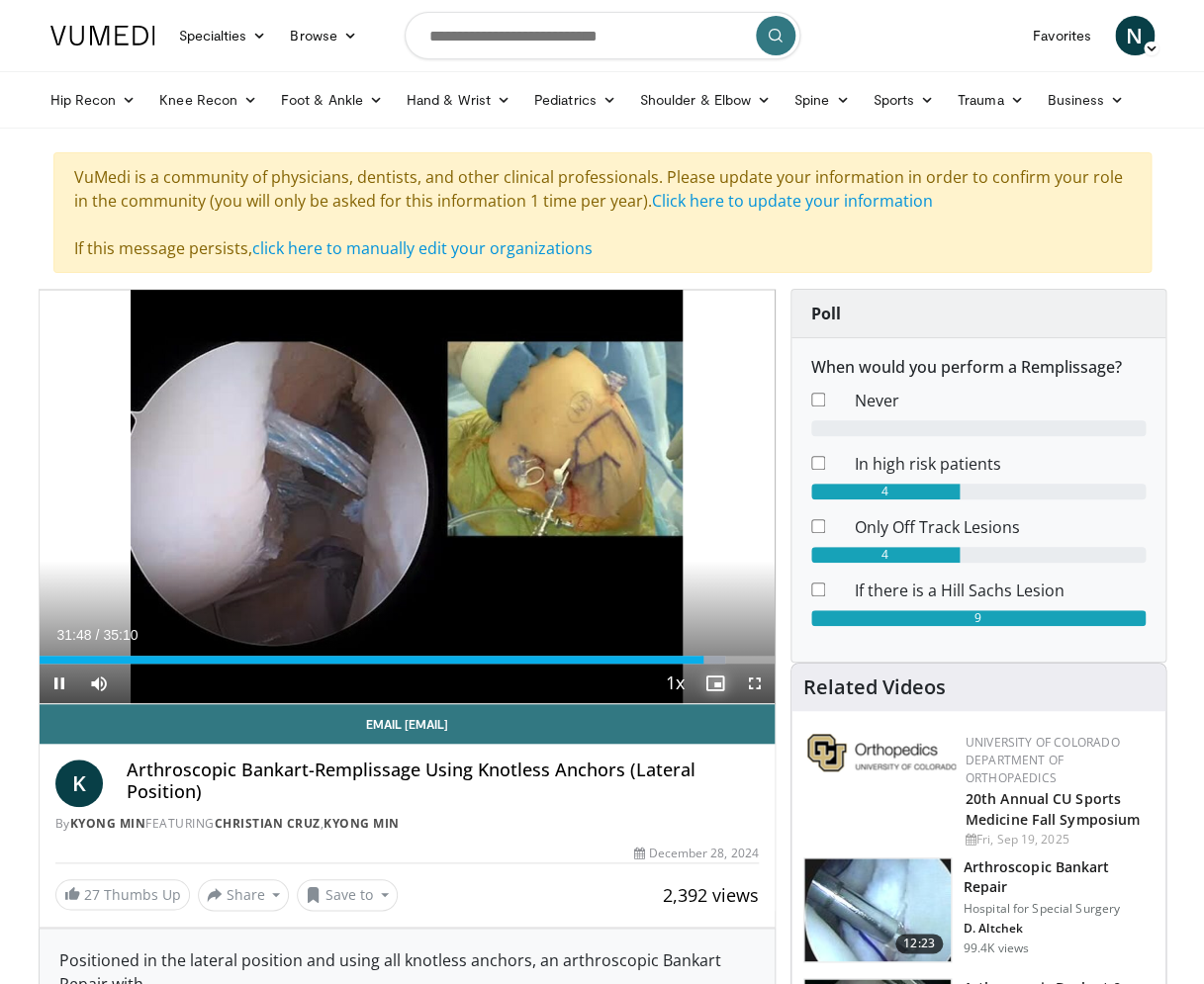 click at bounding box center [715, 683] 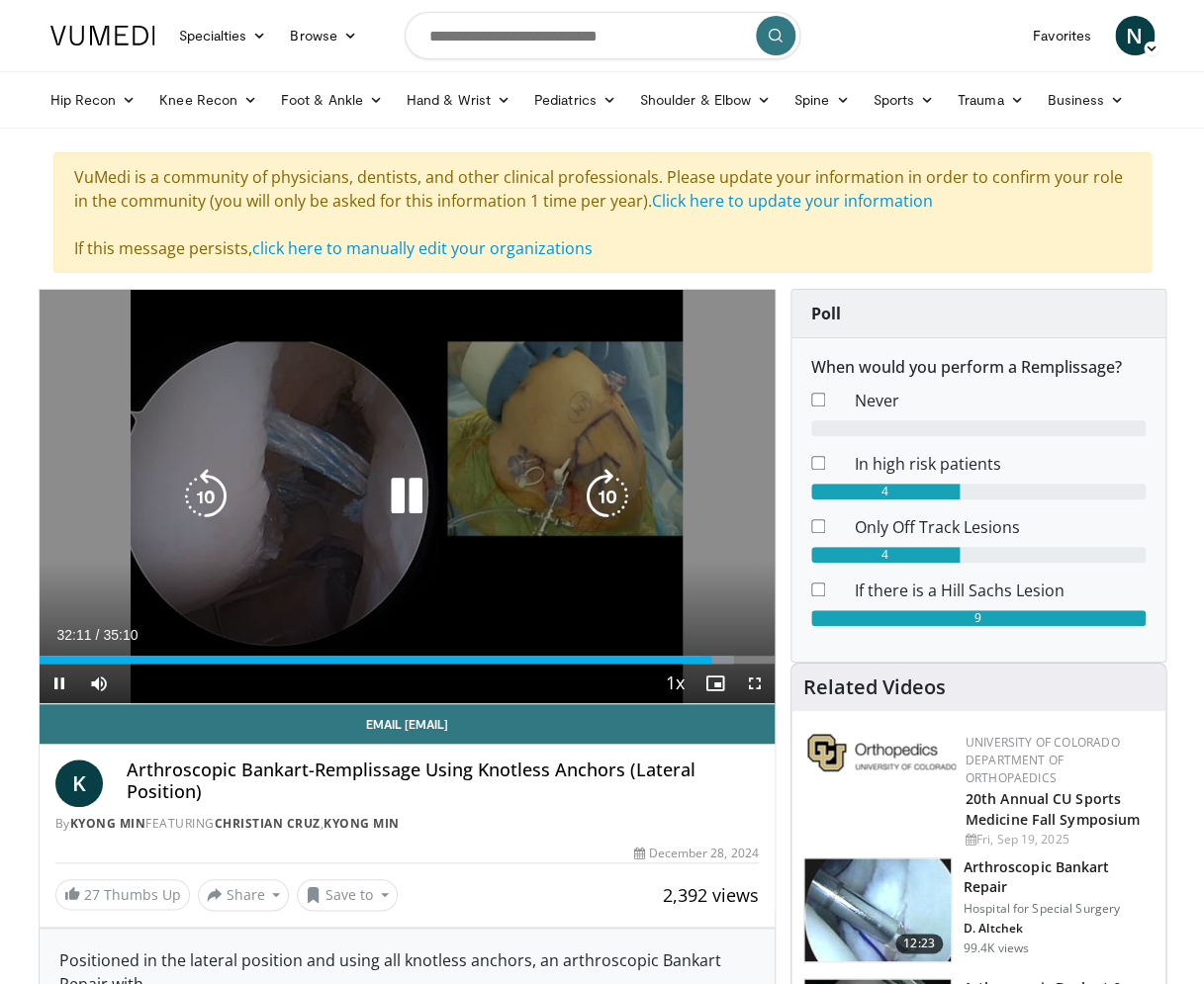 click on "**********" at bounding box center [407, 496] 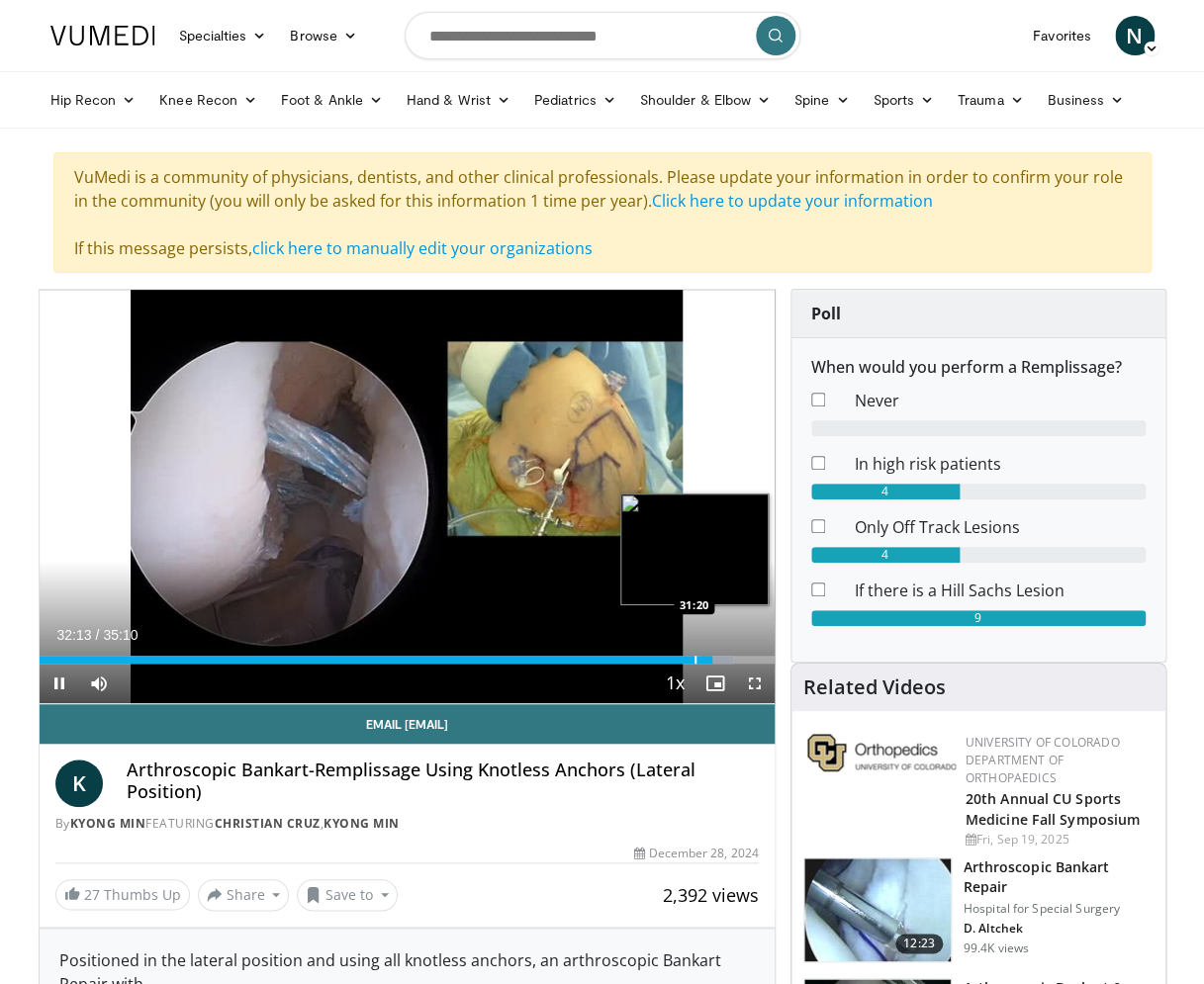 click on "32:13" at bounding box center (376, 660) 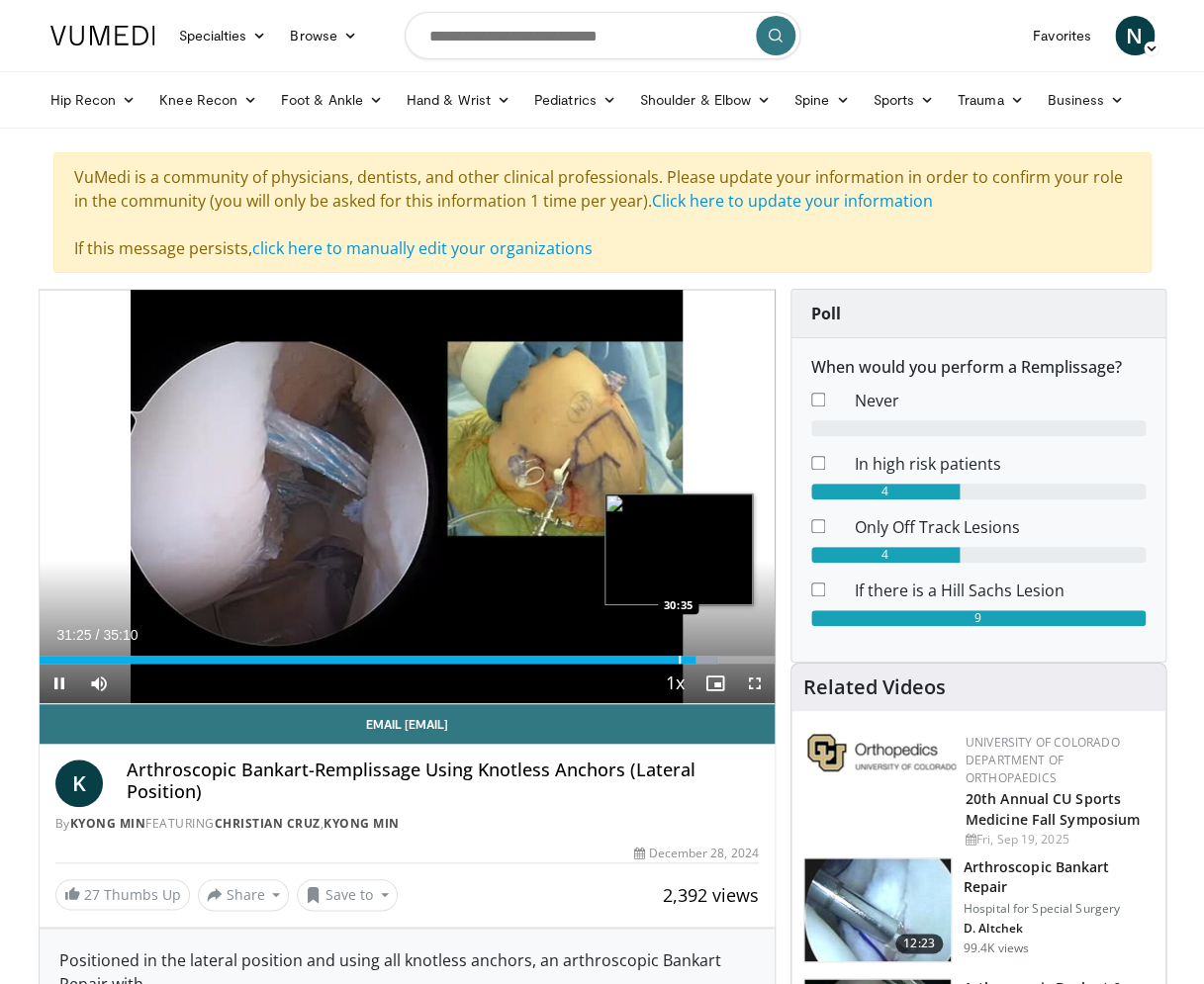 click at bounding box center (680, 660) 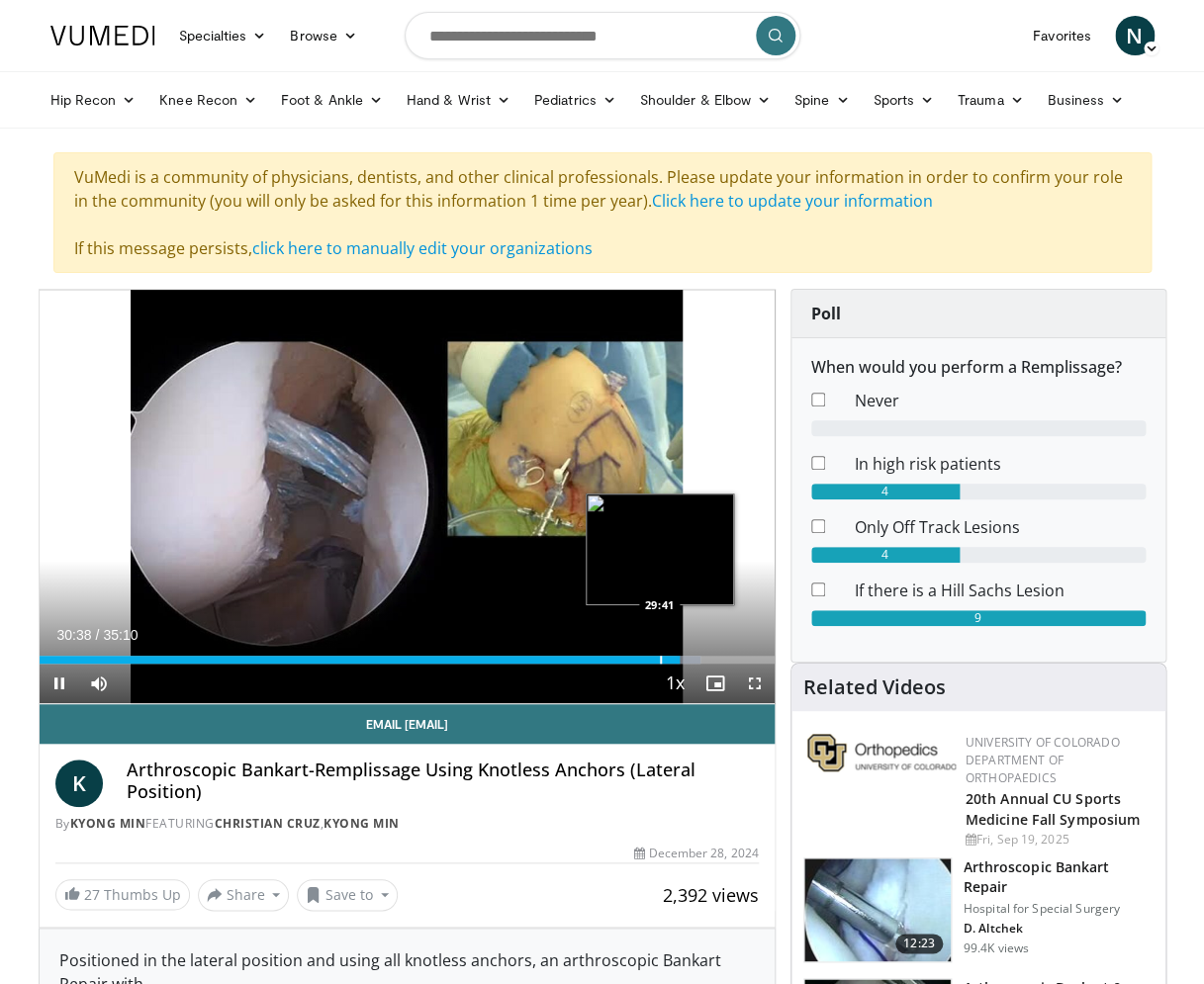 click on "30:38" at bounding box center (359, 660) 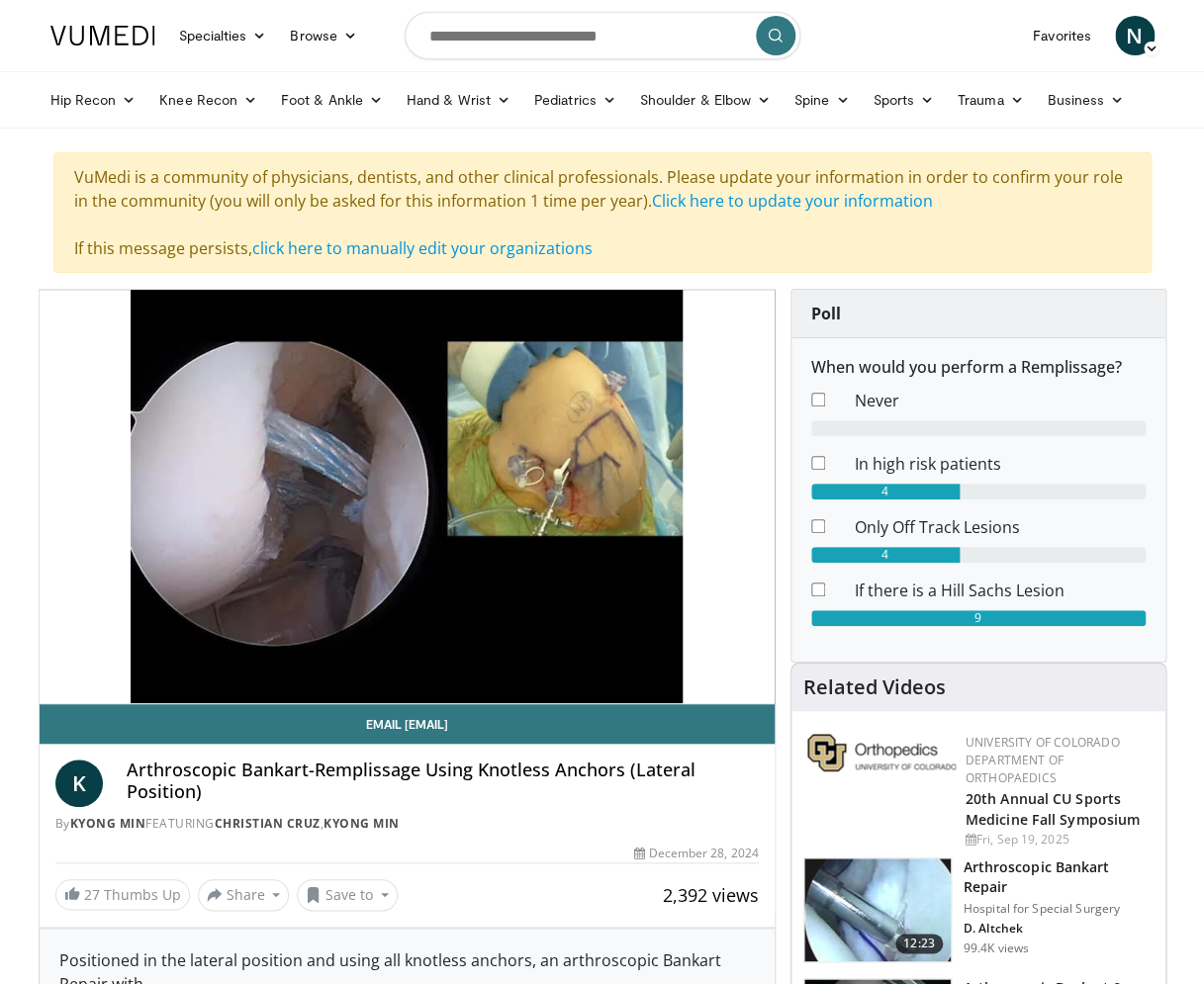 click on "20 seconds
Tap to unmute" at bounding box center (407, 496) 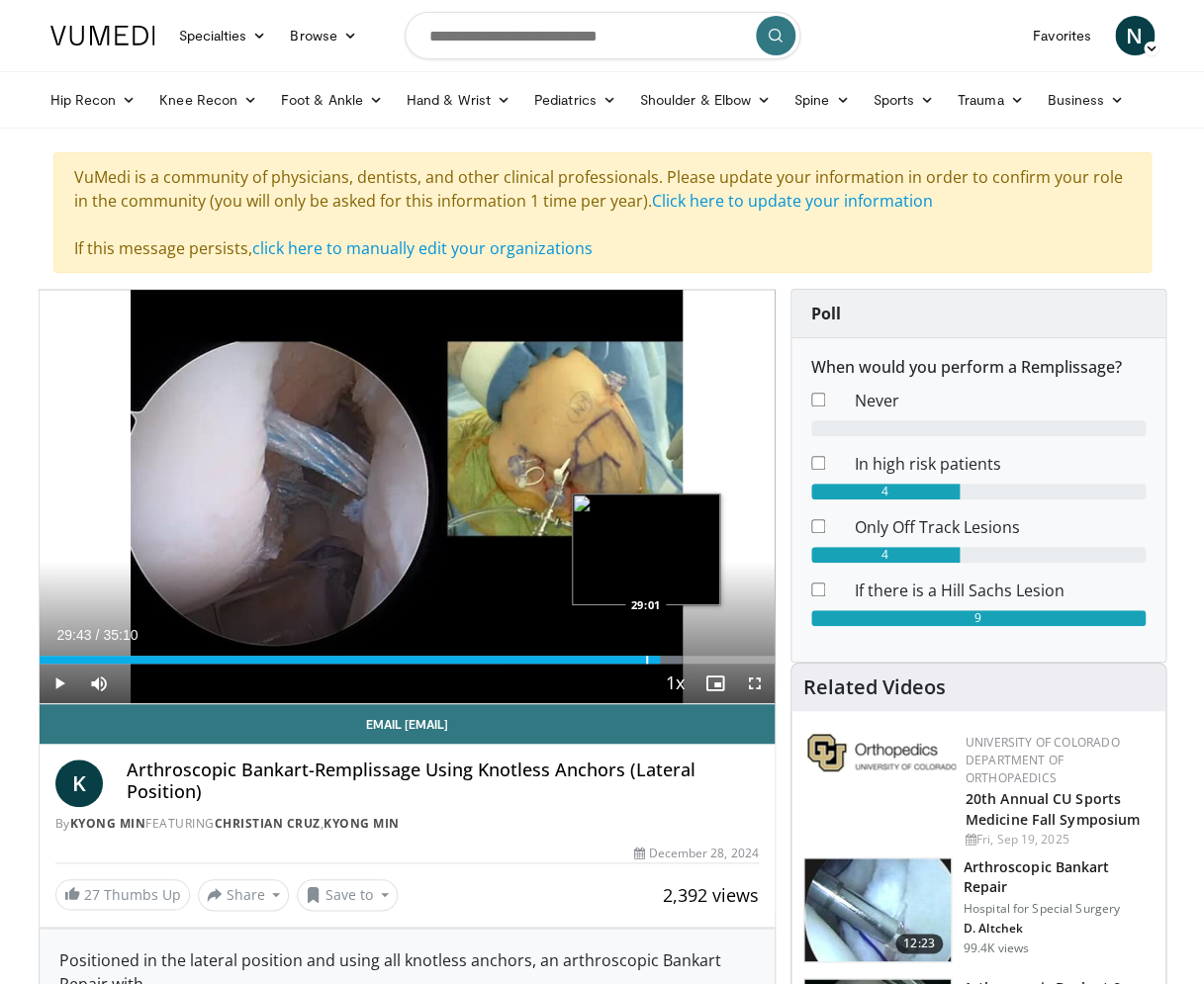 click on "29:43" at bounding box center (350, 660) 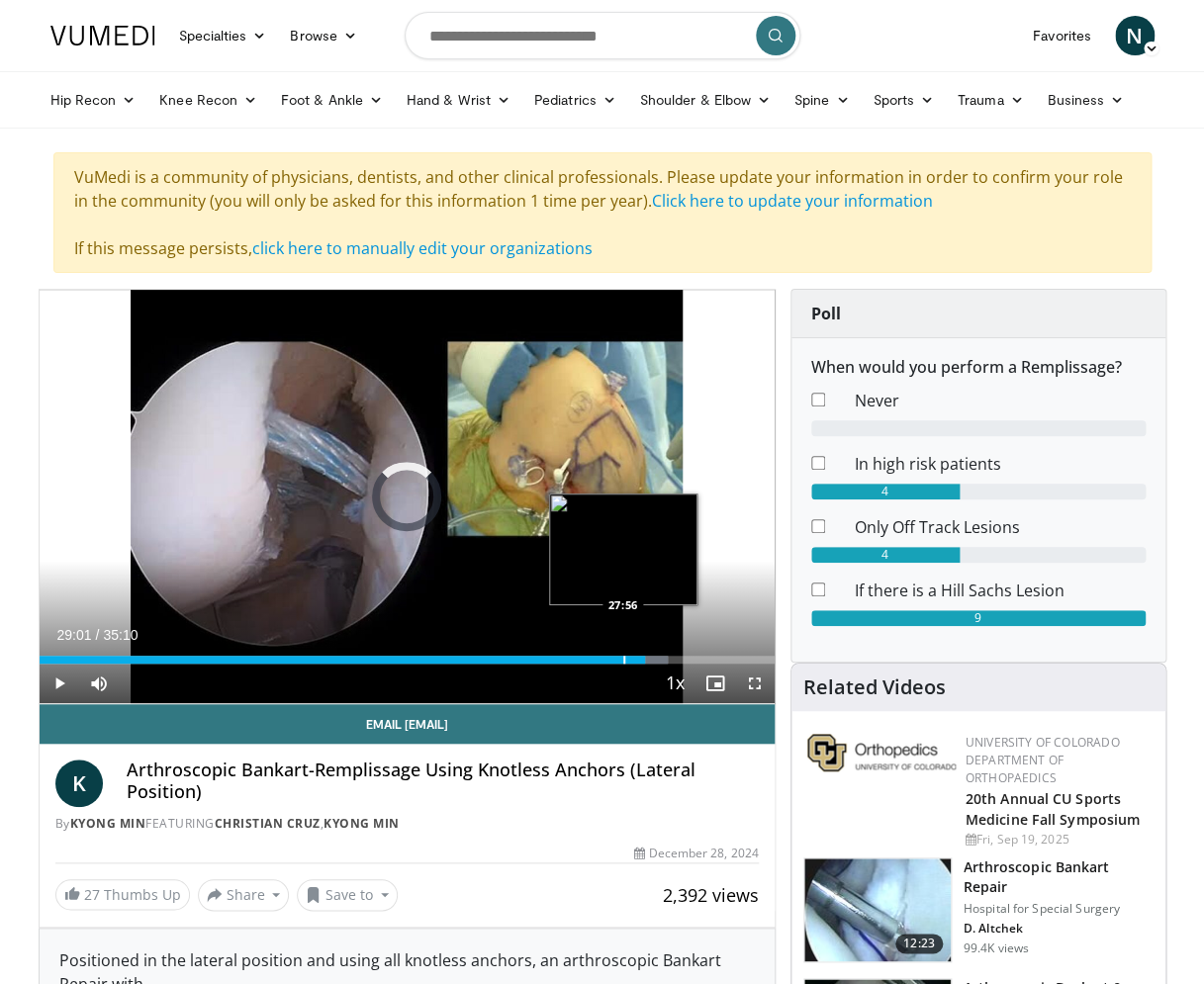 click on "29:01" at bounding box center [342, 660] 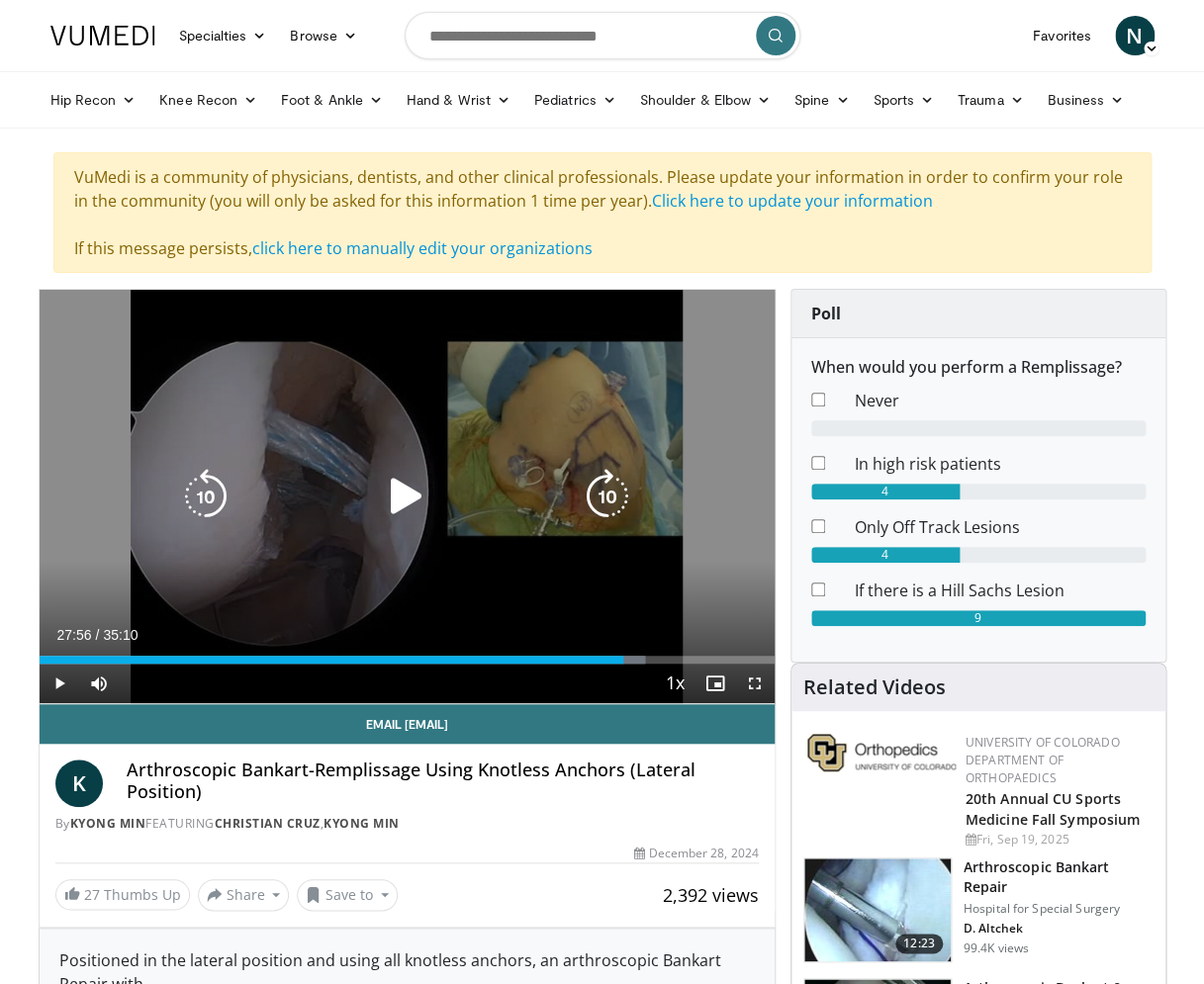 click at bounding box center (407, 496) 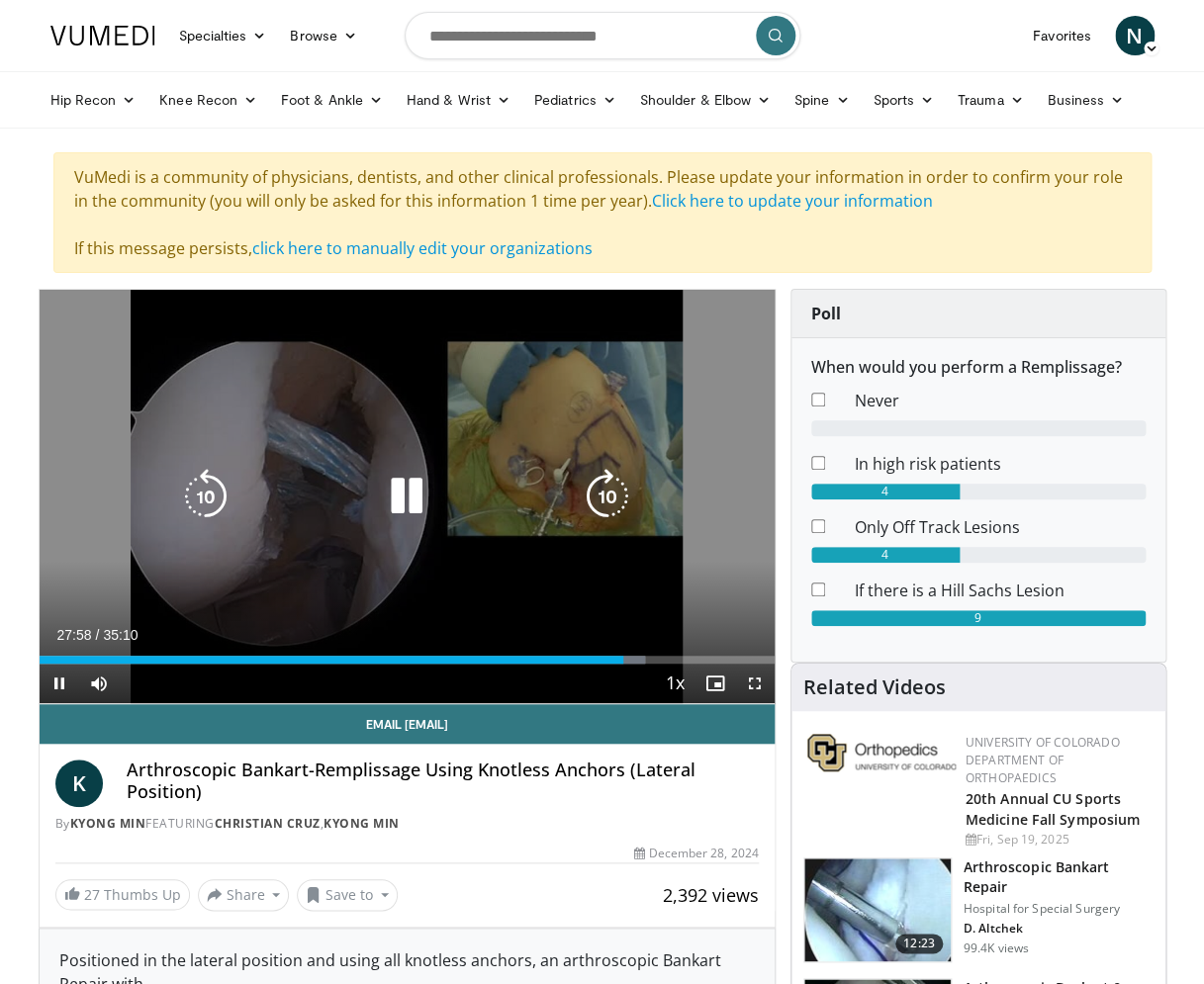 click at bounding box center [407, 496] 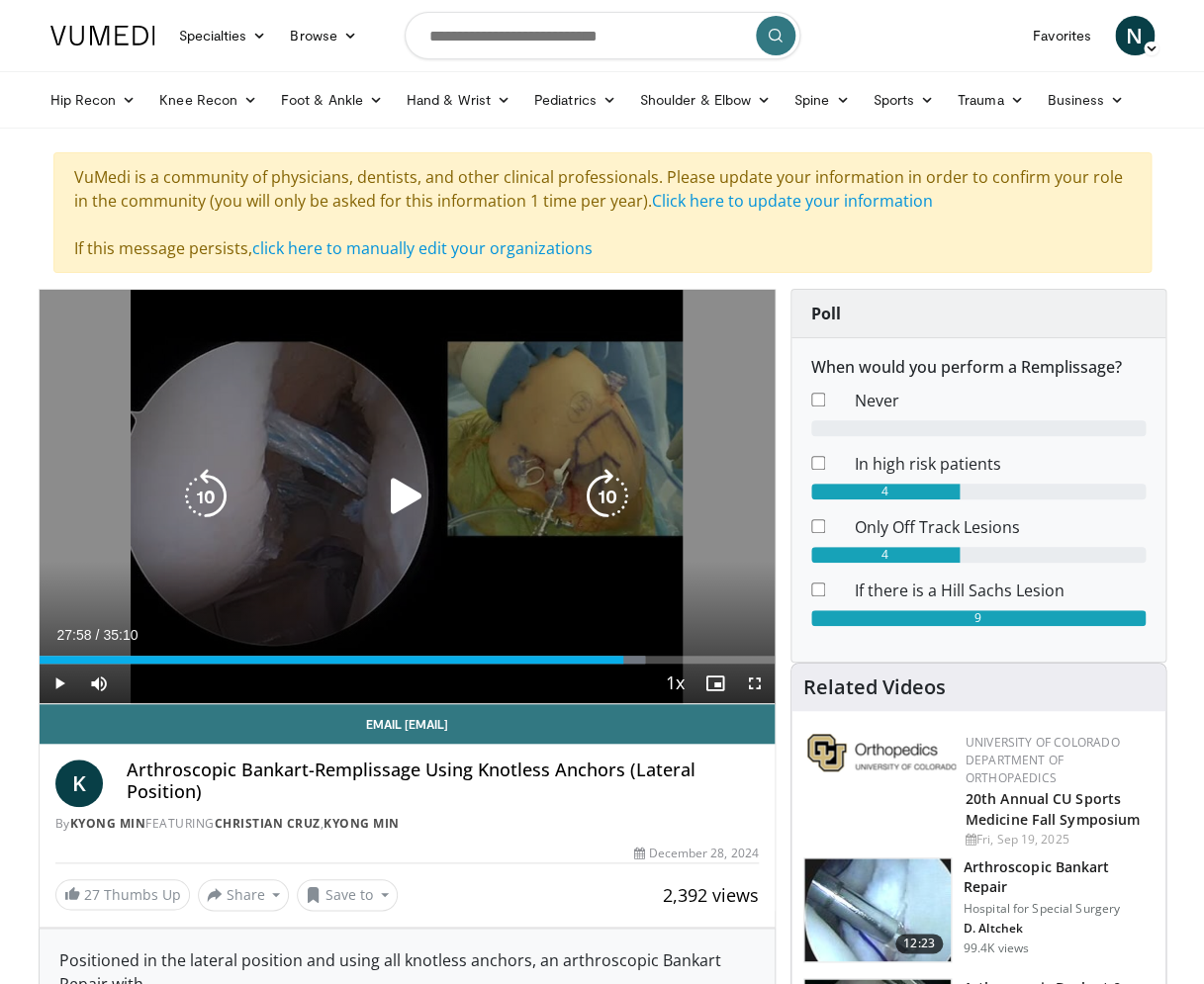 click at bounding box center (407, 496) 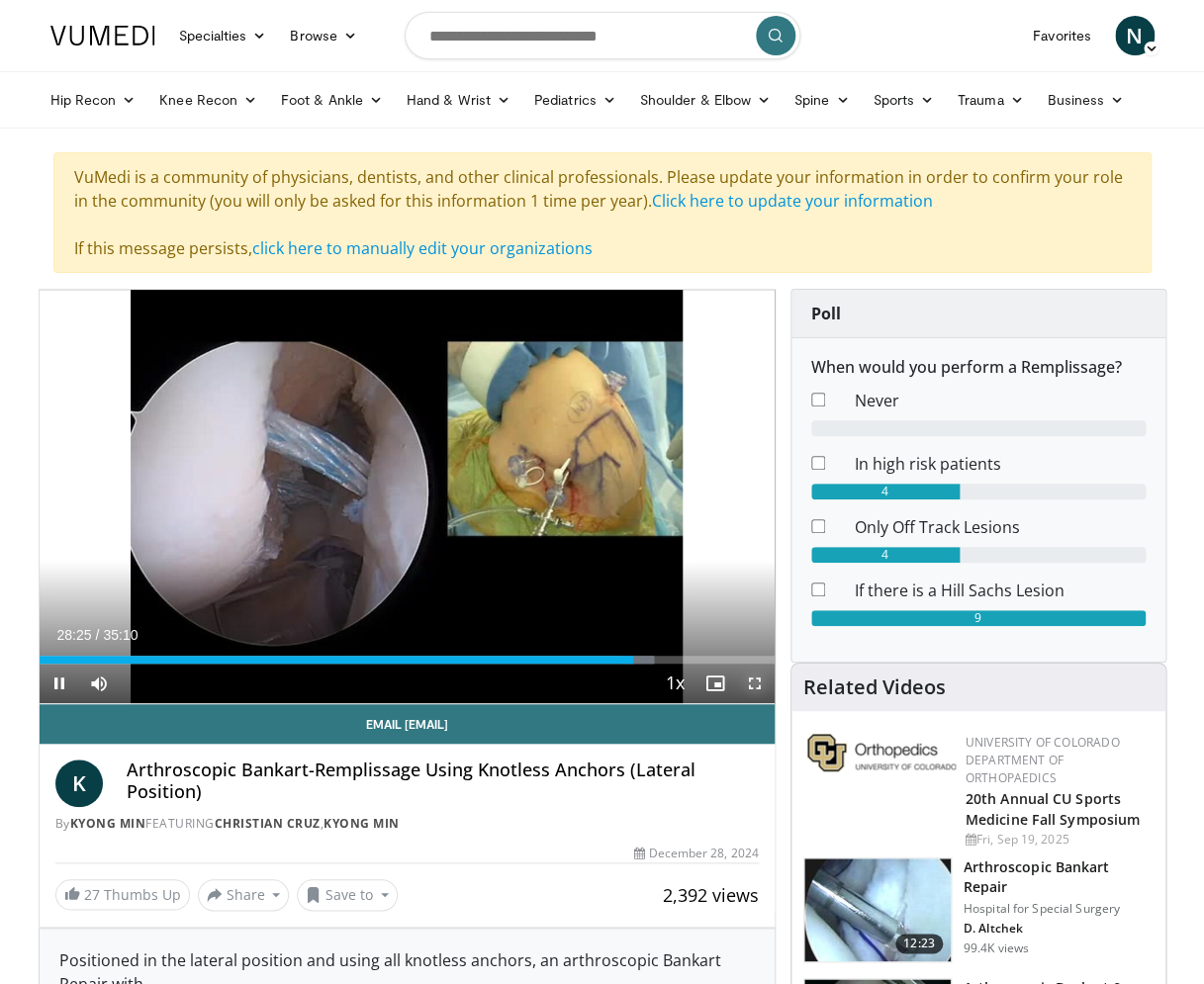click at bounding box center [755, 683] 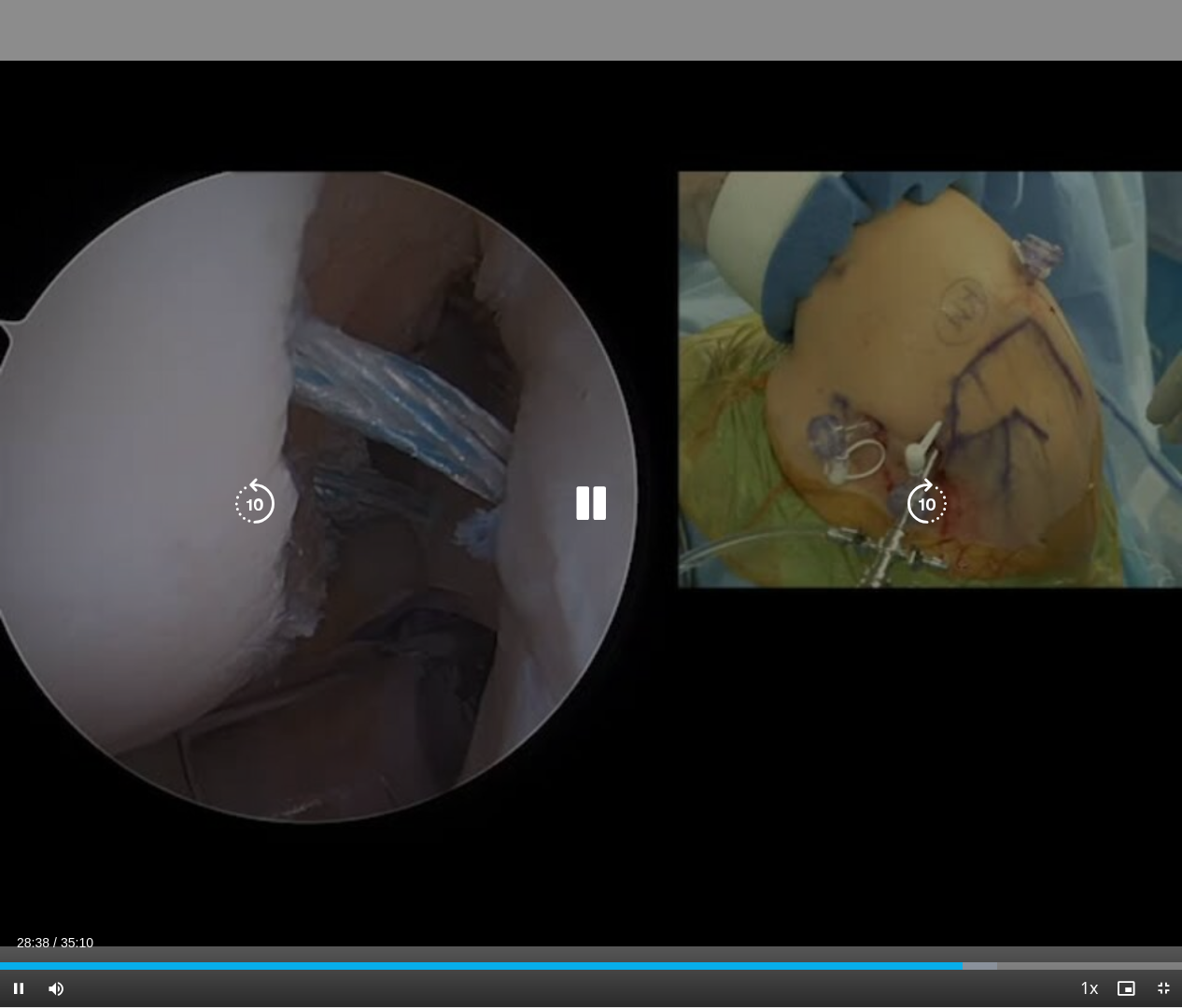 click at bounding box center (591, 504) 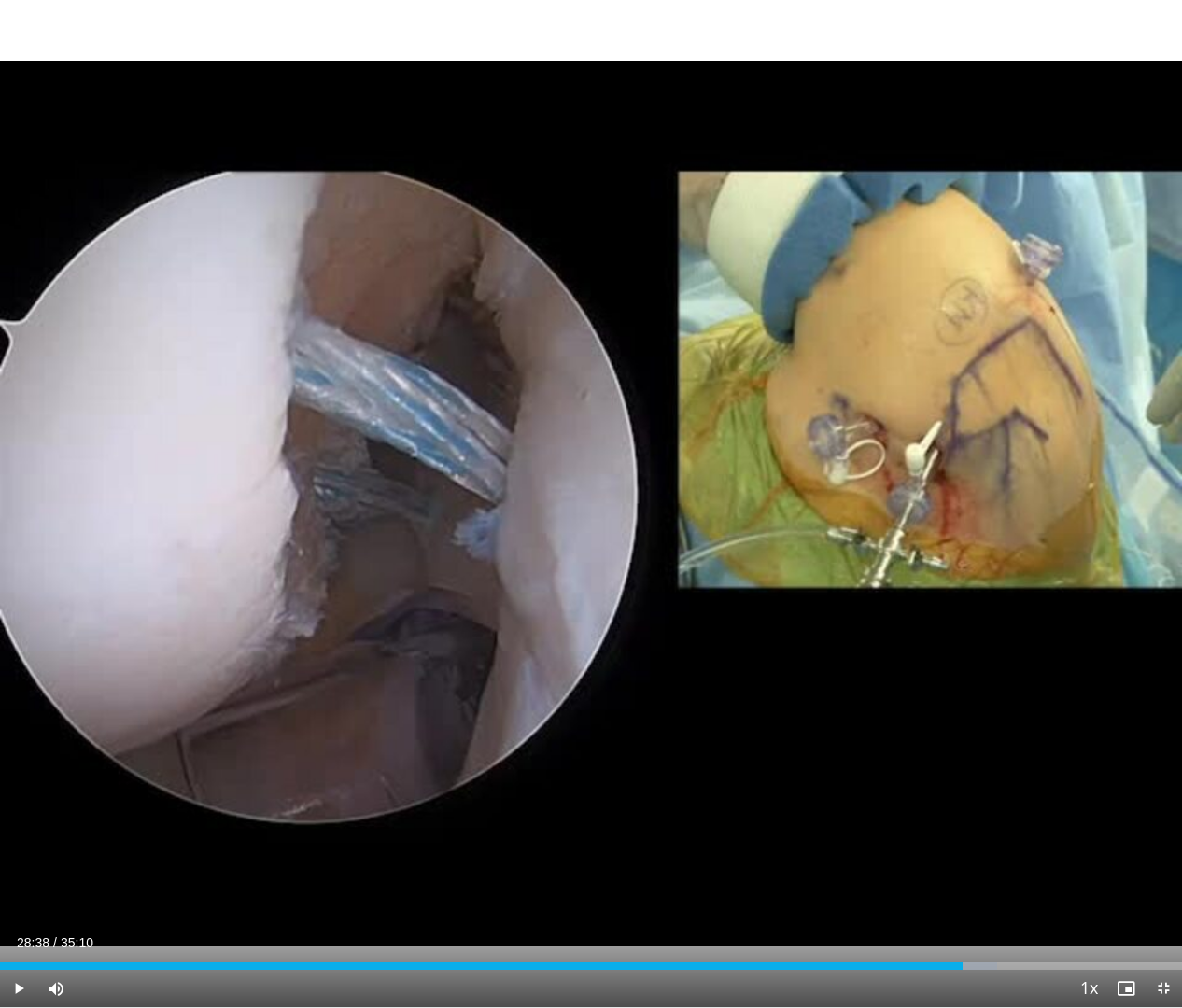 click on "20 seconds
Tap to unmute" at bounding box center (591, 503) 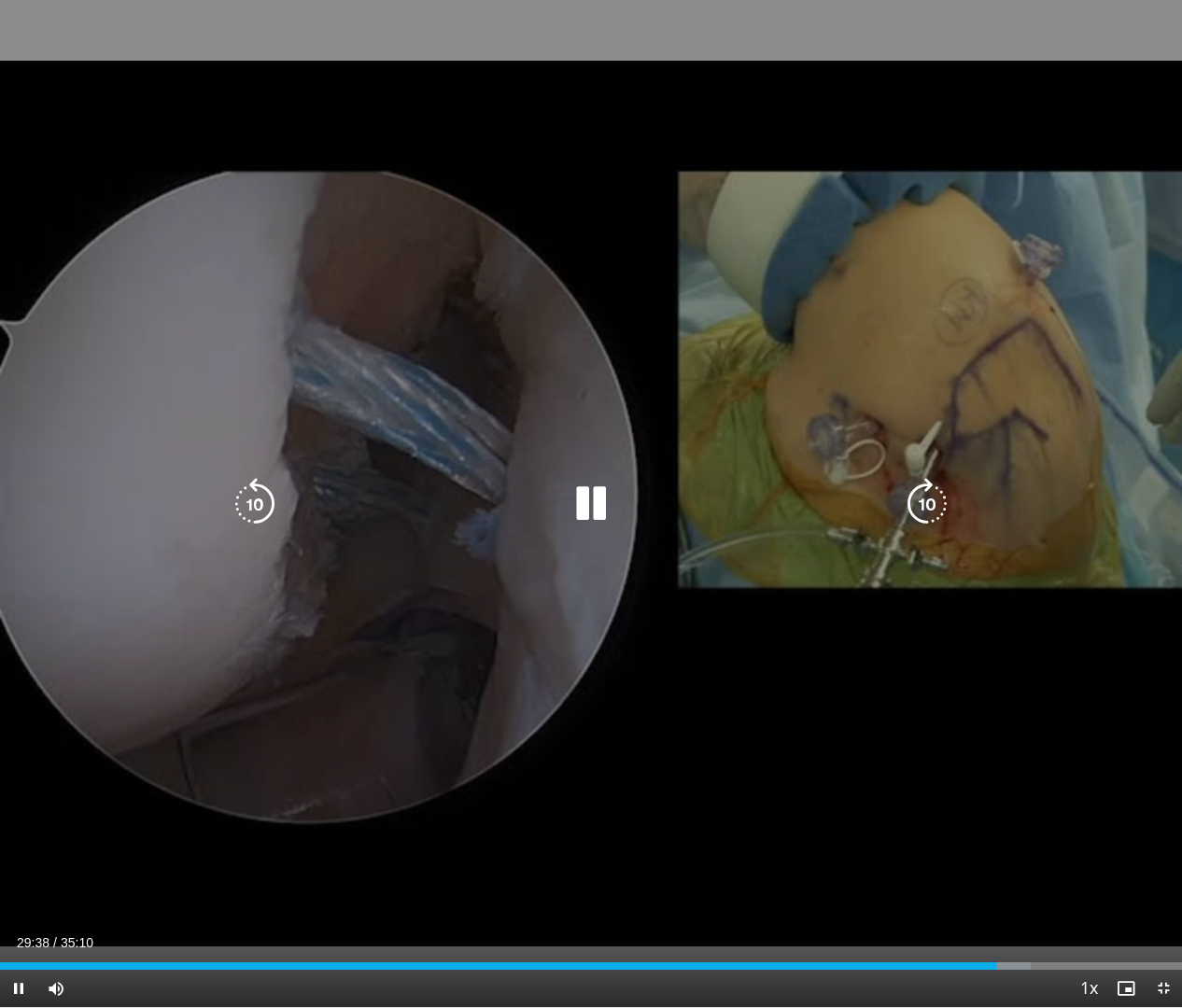 click at bounding box center (255, 504) 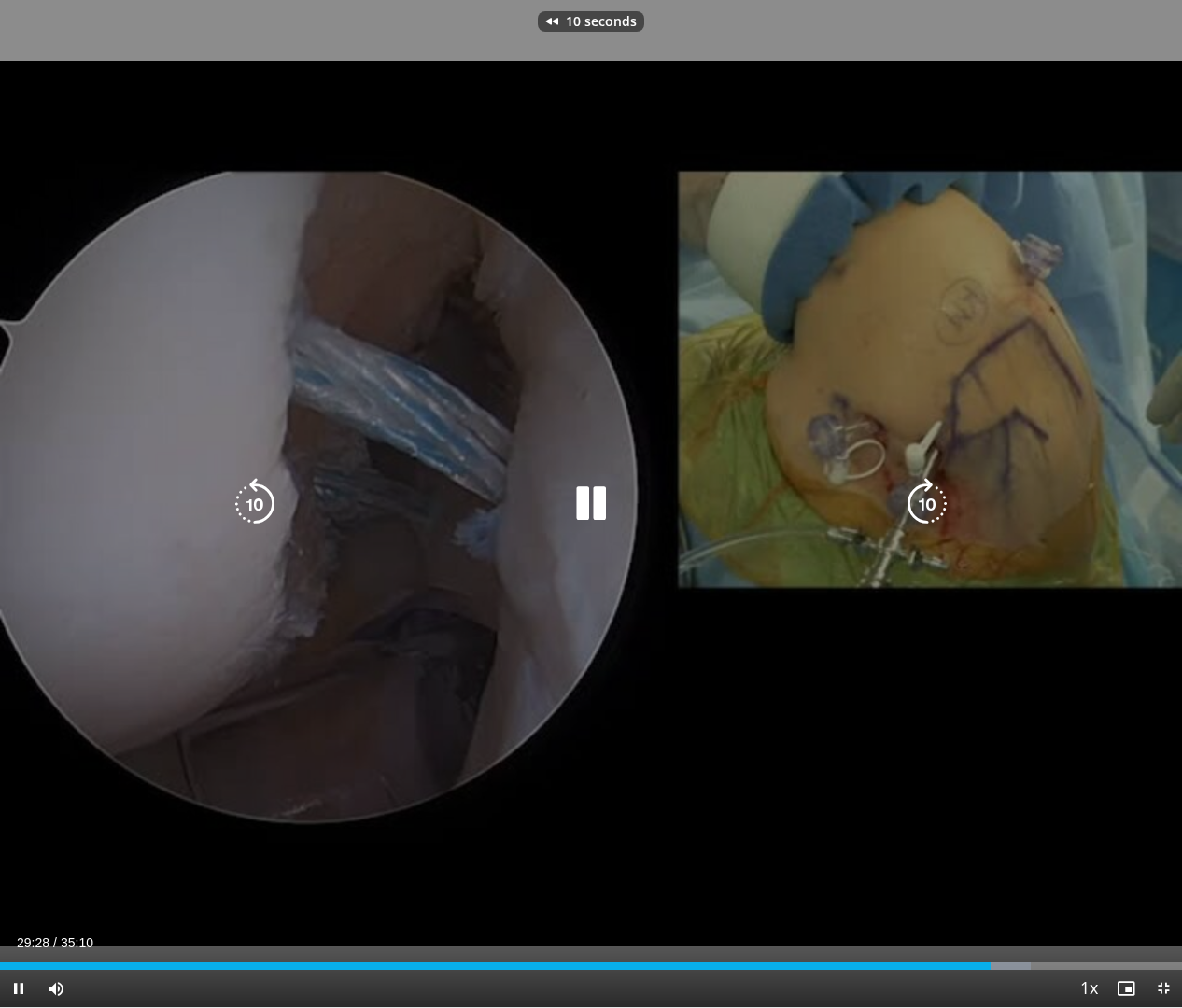 click at bounding box center (255, 504) 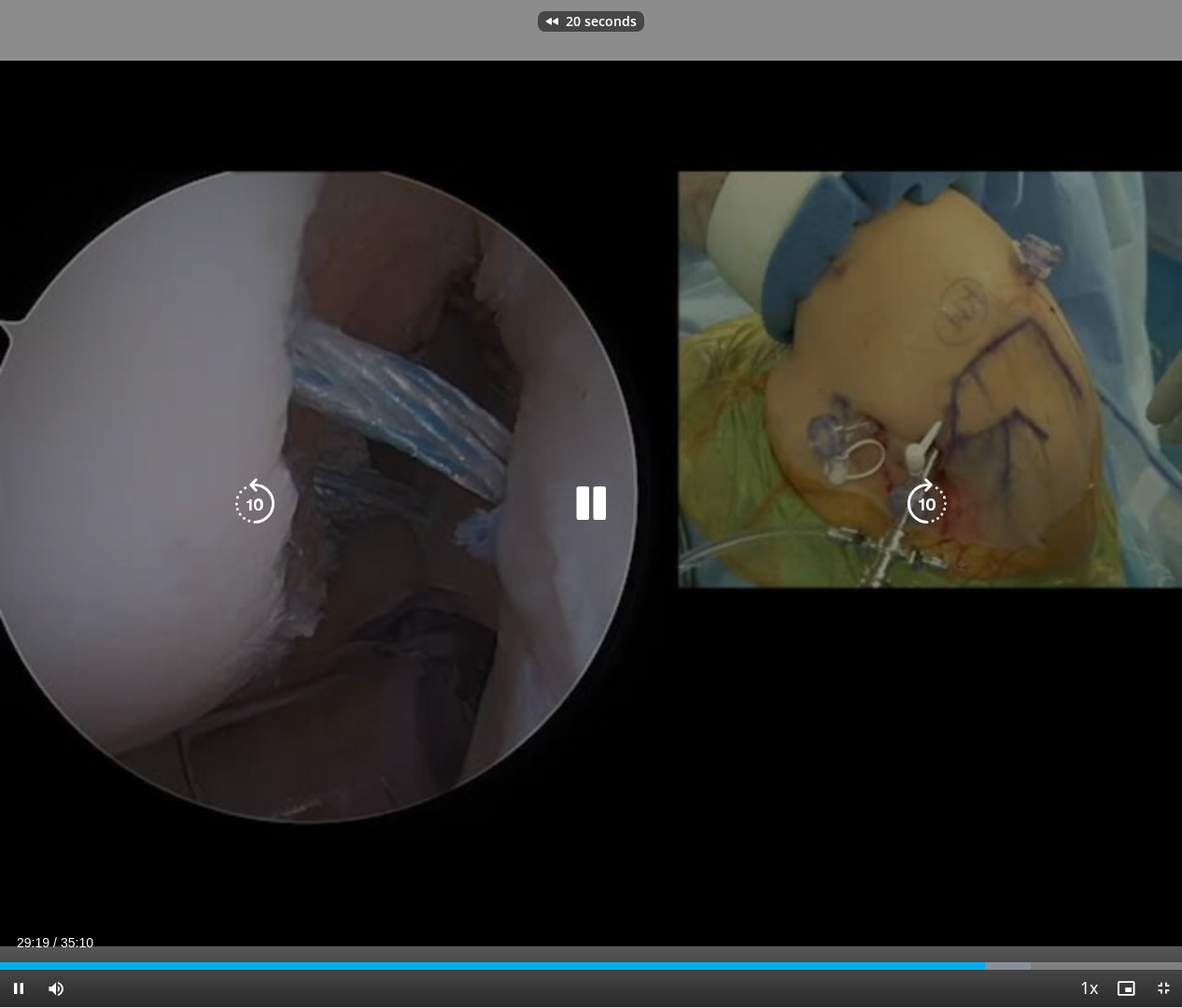 click at bounding box center [255, 504] 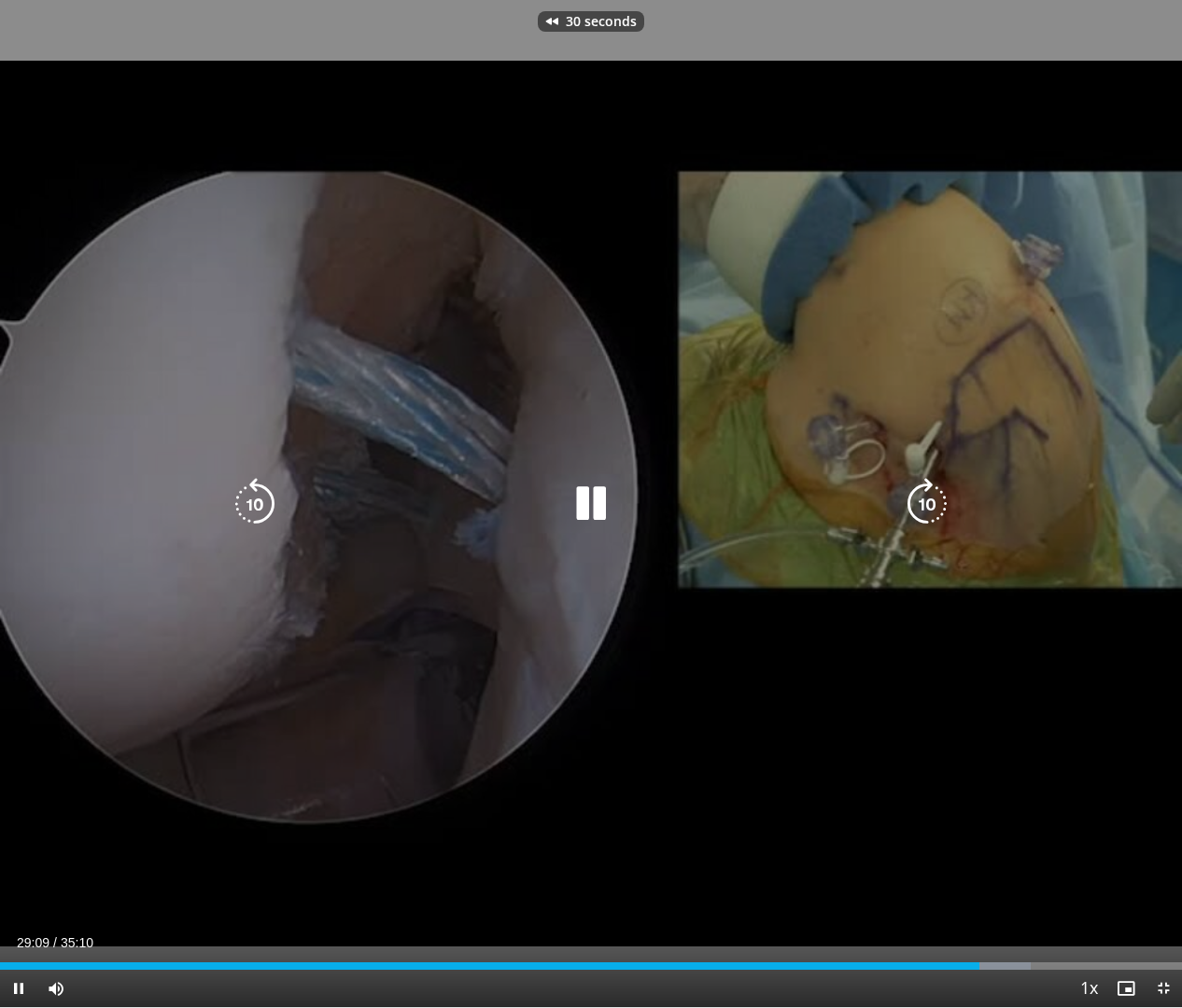 click at bounding box center (255, 504) 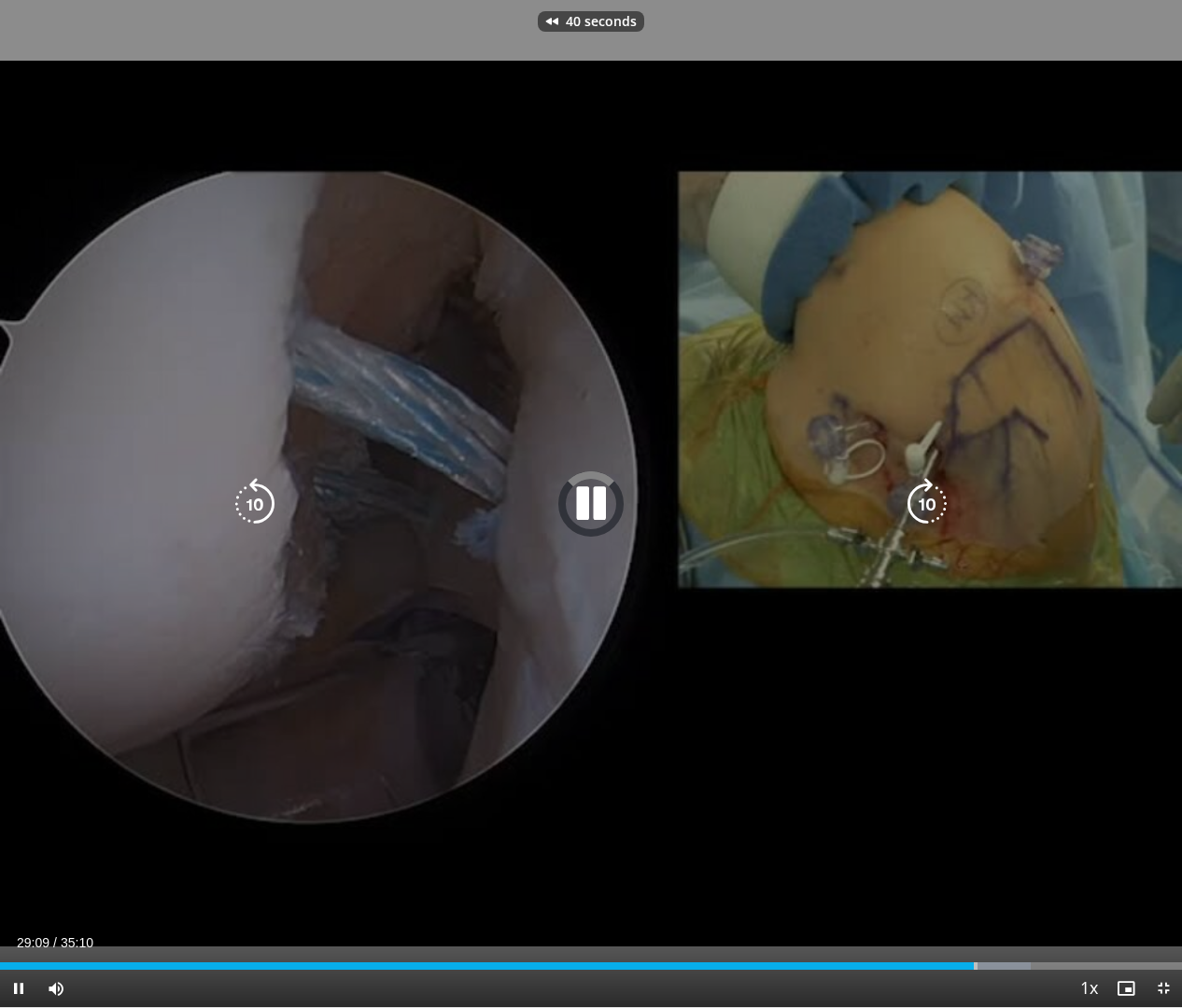 click at bounding box center [255, 504] 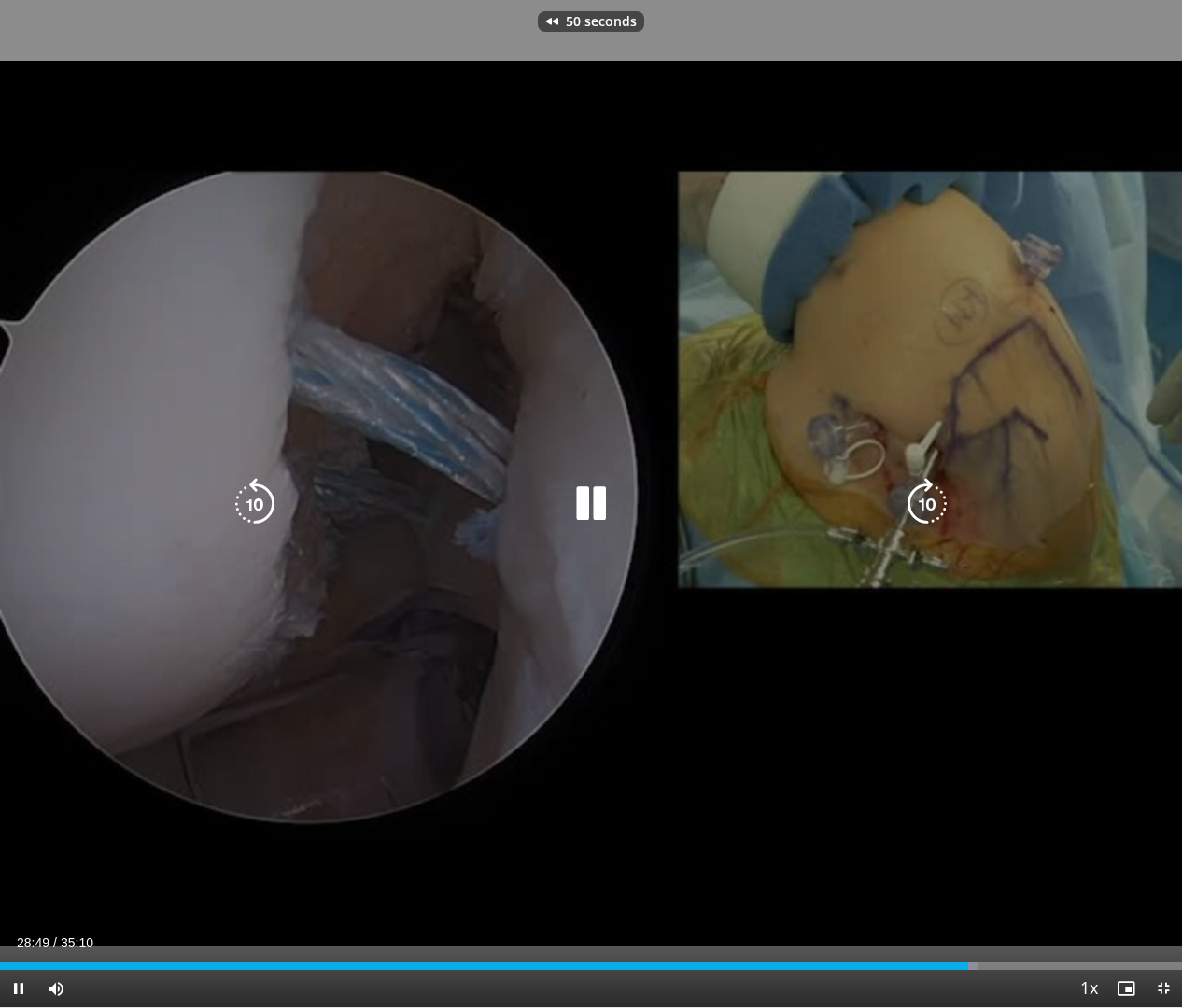 click at bounding box center [255, 504] 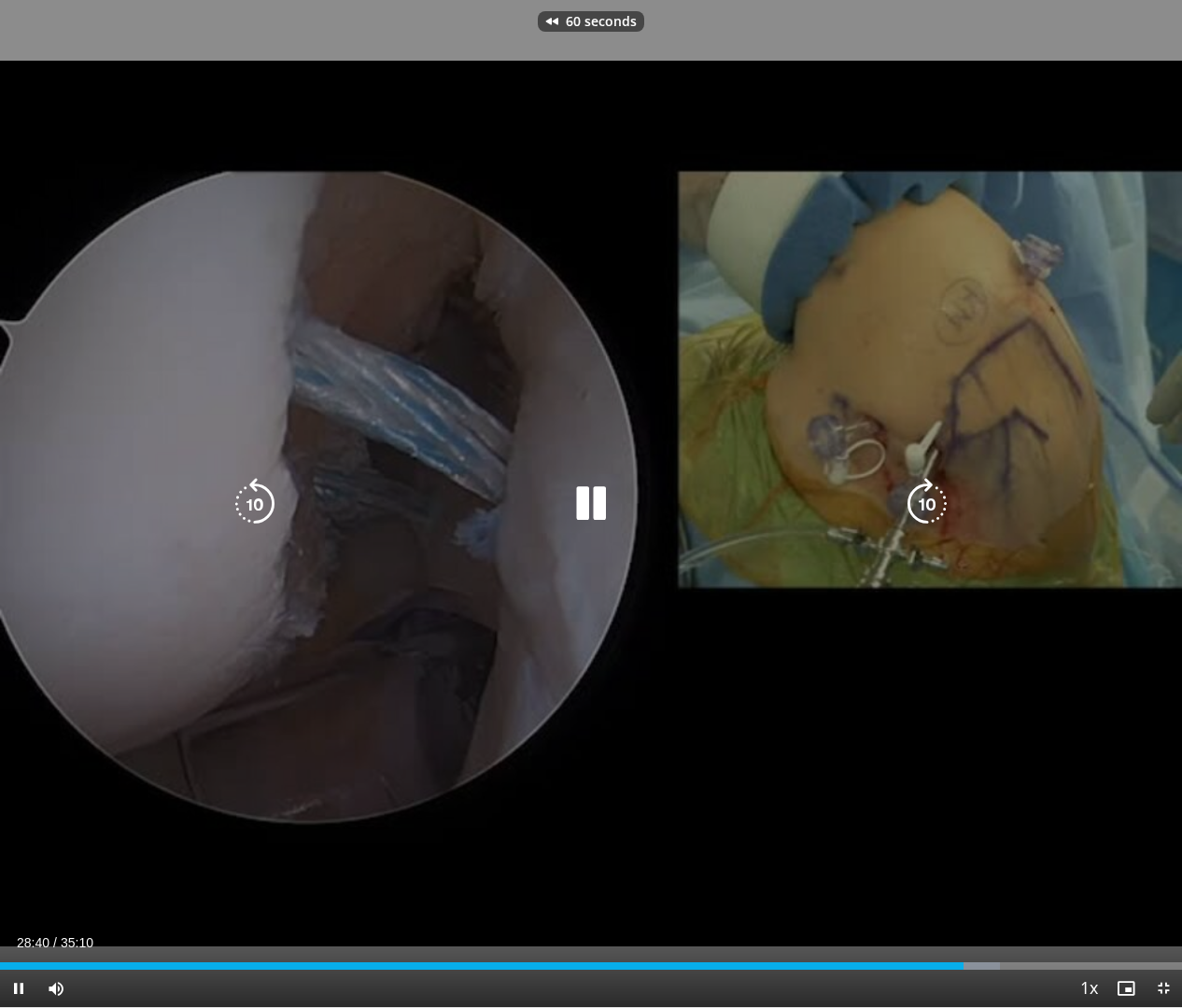 click at bounding box center (255, 504) 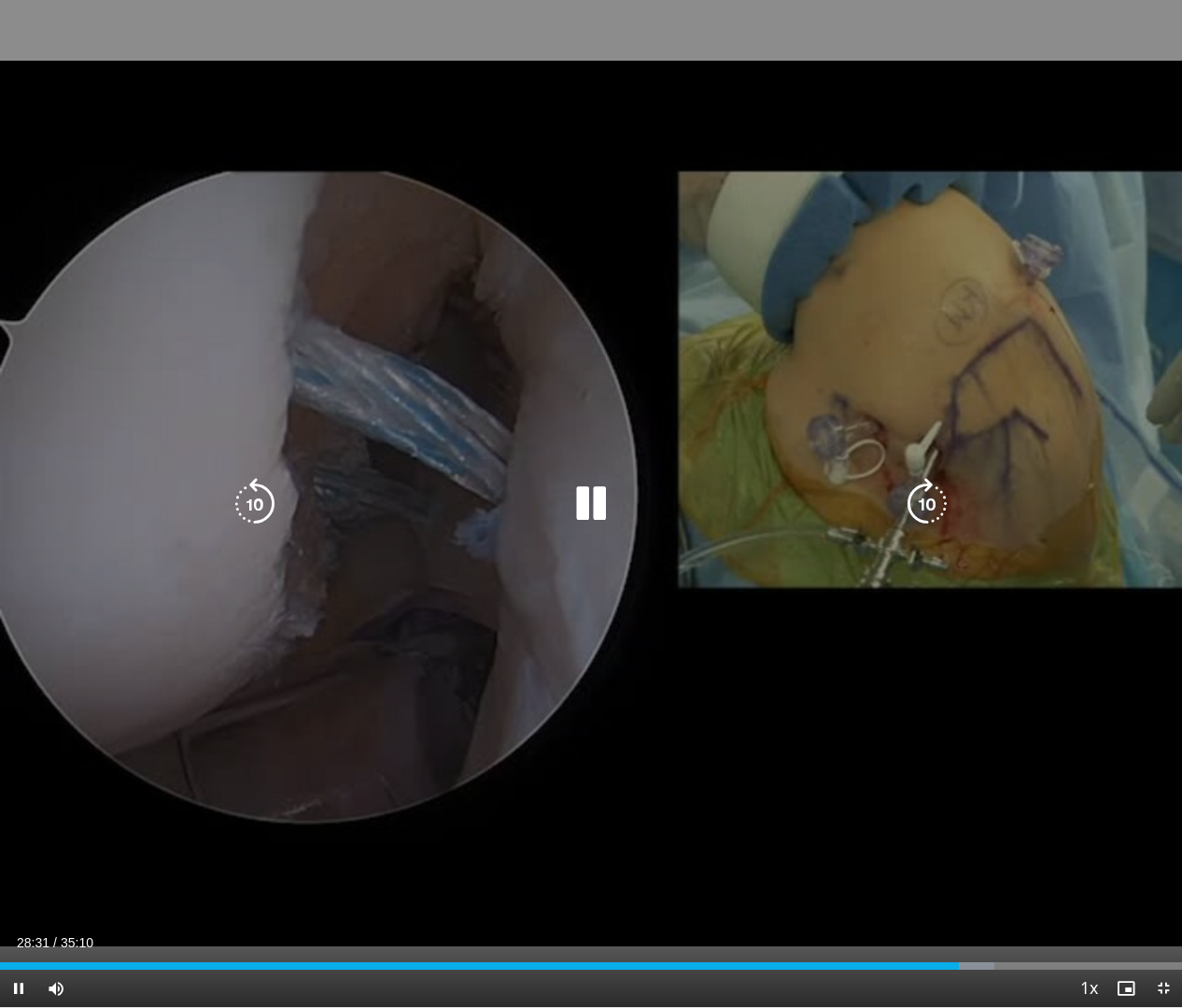 click at bounding box center [255, 504] 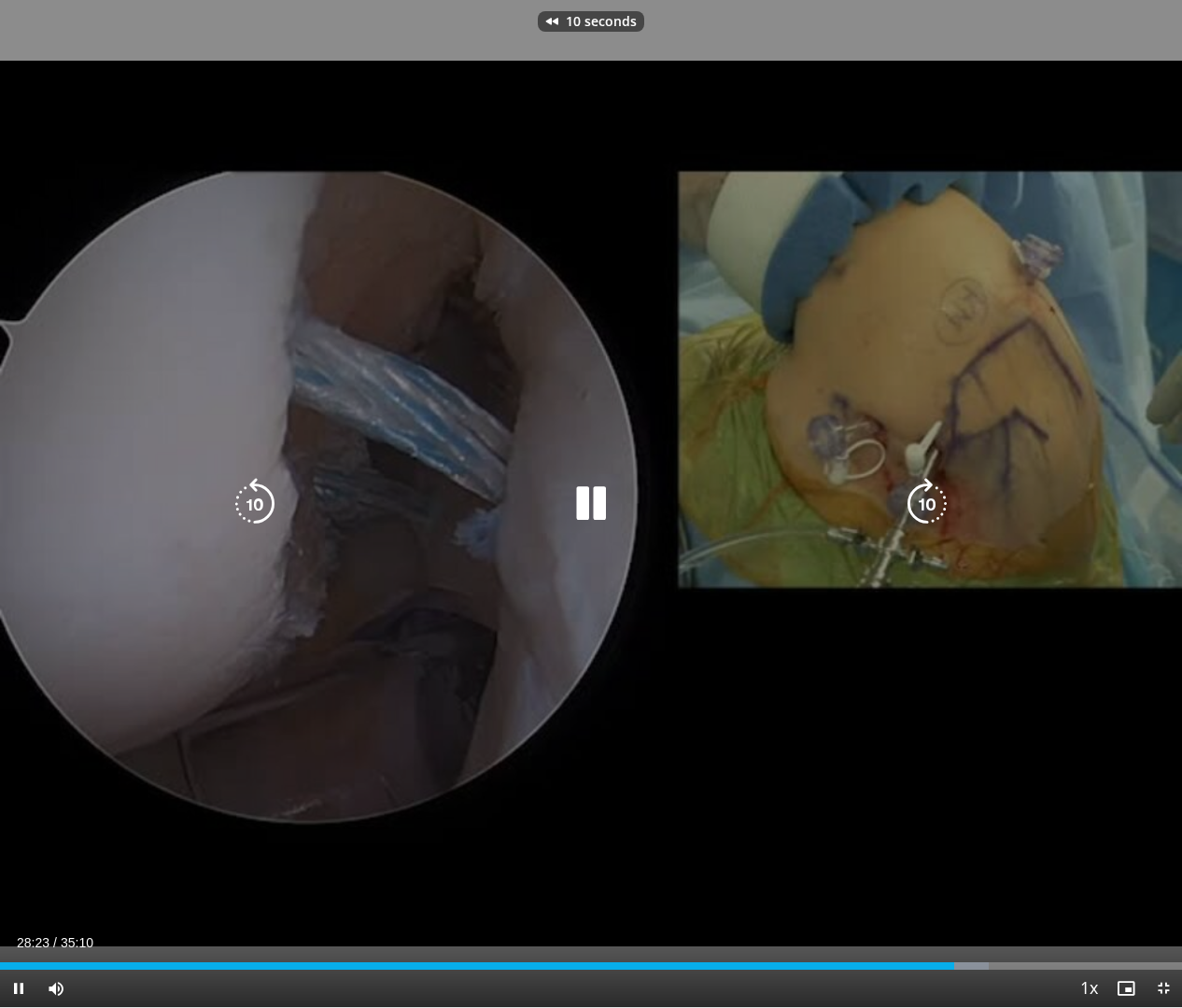 click at bounding box center [255, 504] 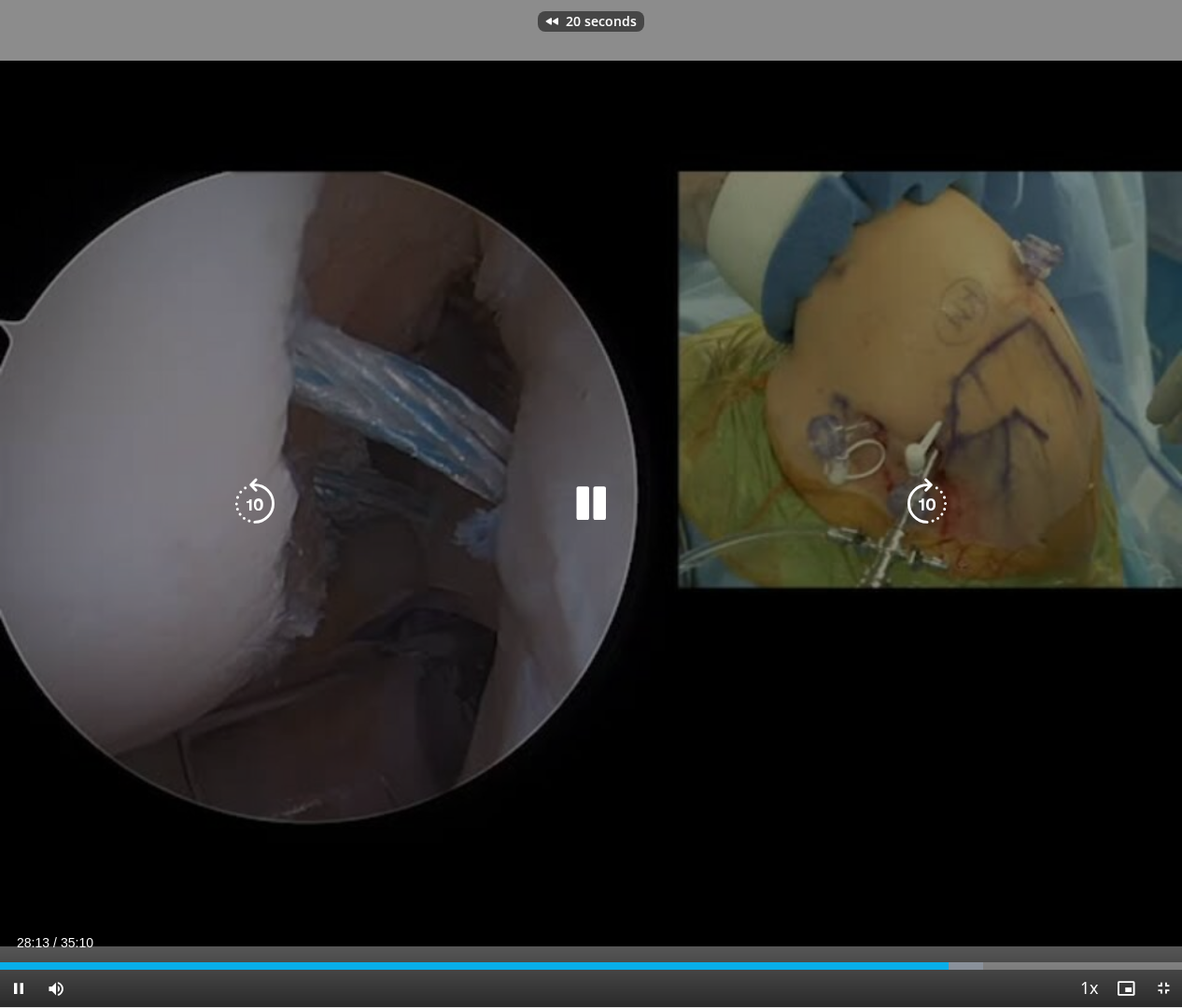 click at bounding box center [255, 504] 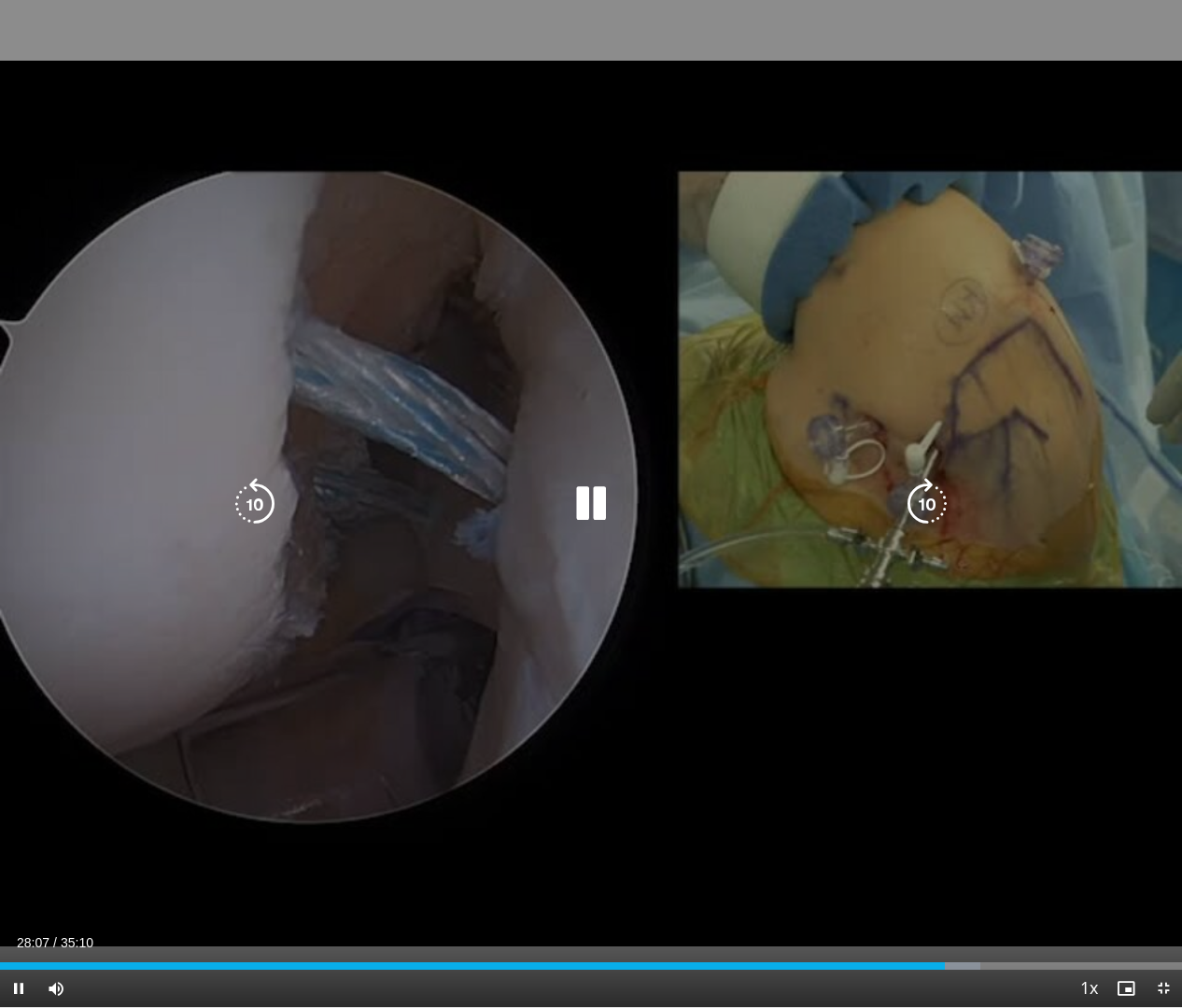click at bounding box center [927, 504] 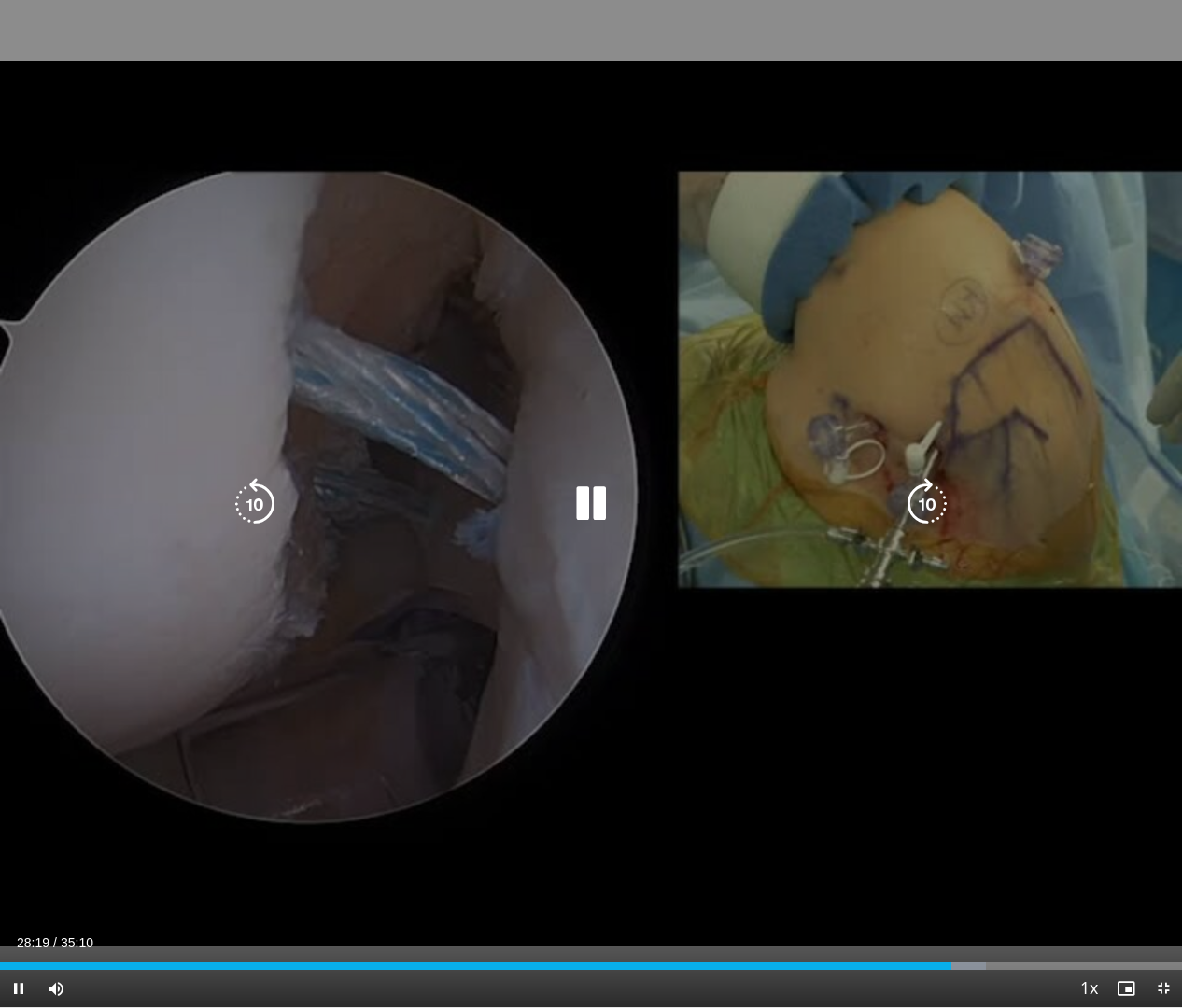 click at bounding box center [927, 504] 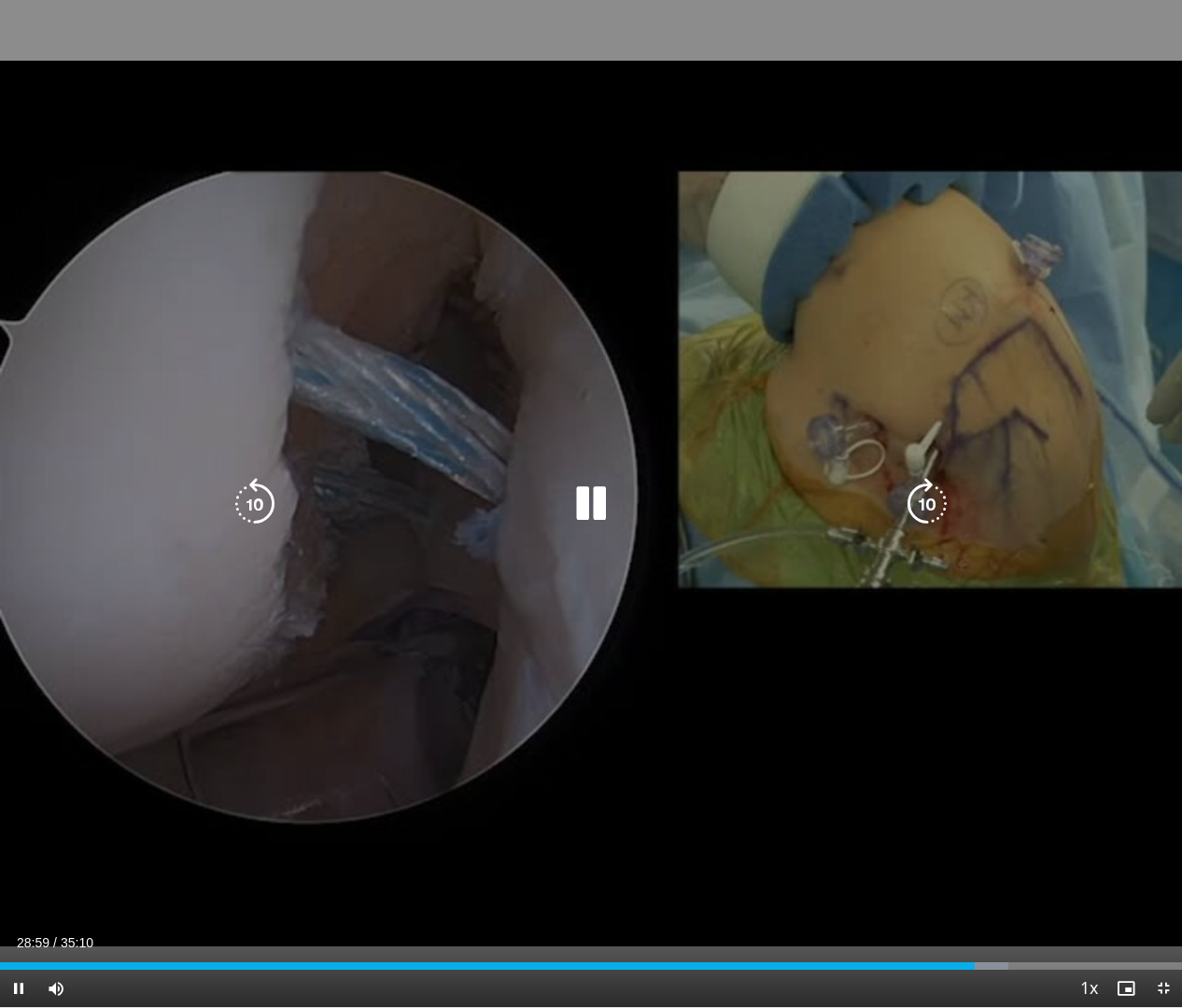 click at bounding box center (591, 504) 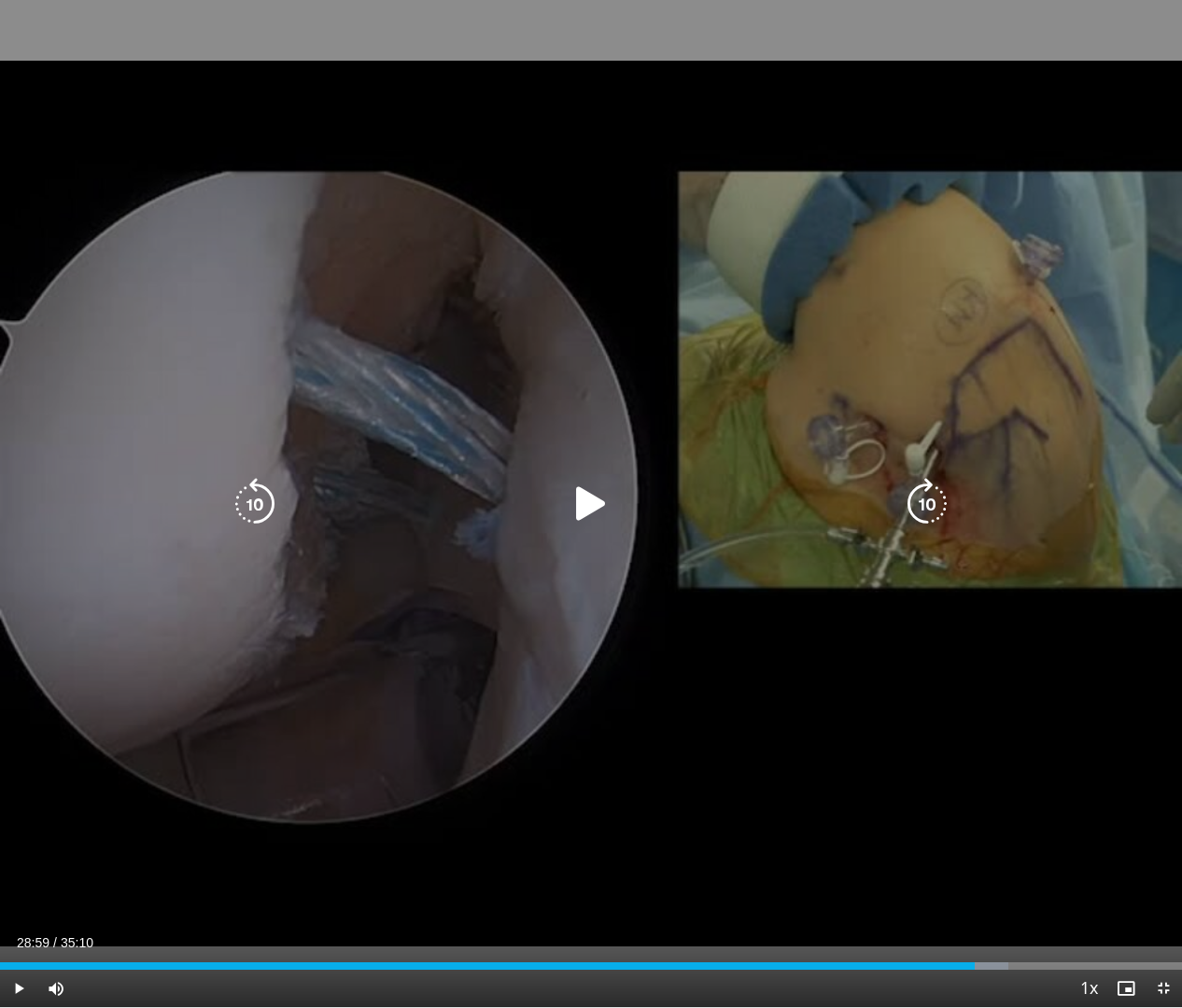 click on "10 seconds
Tap to unmute" at bounding box center (591, 503) 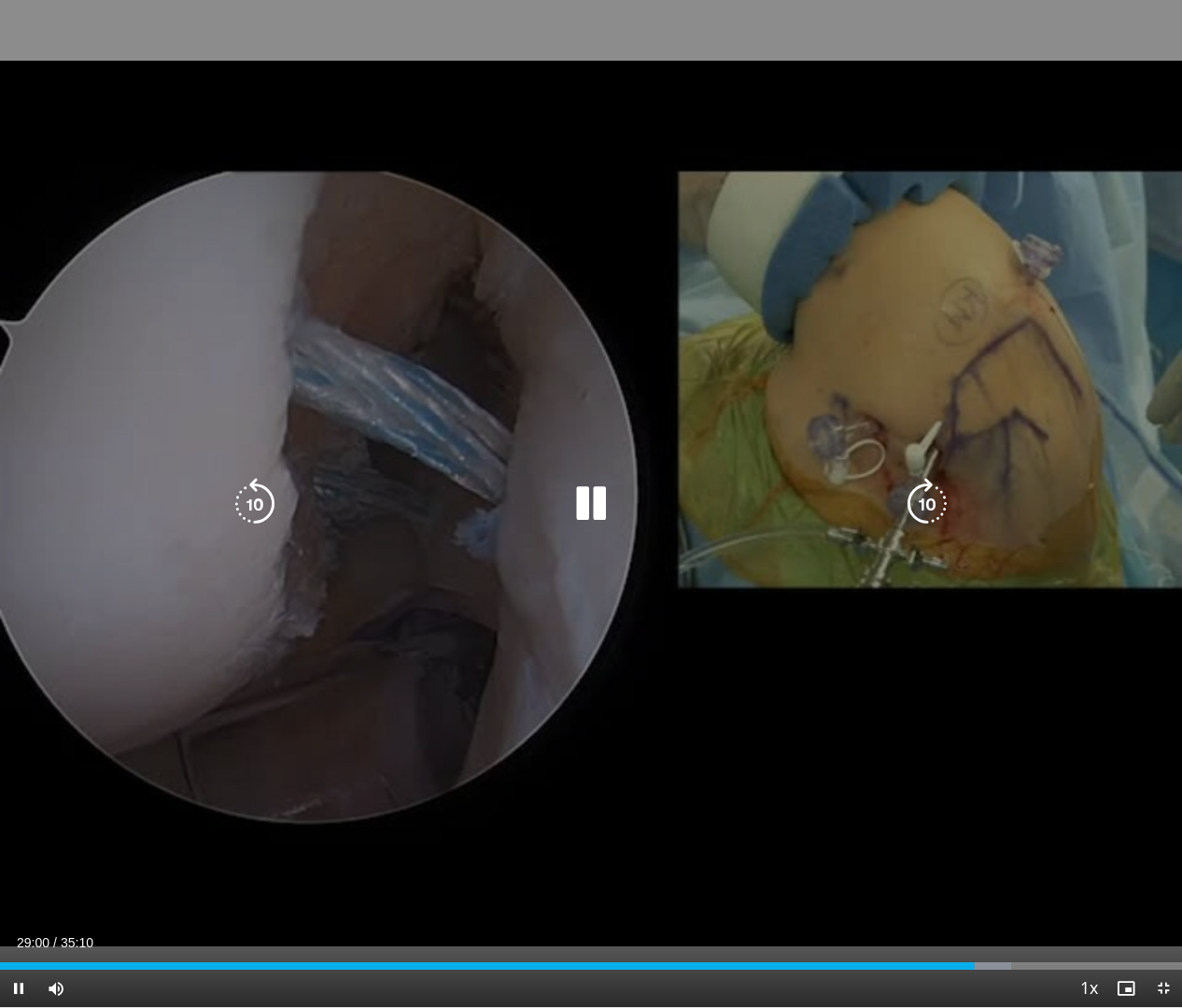 click on "10 seconds
Tap to unmute" at bounding box center [591, 503] 